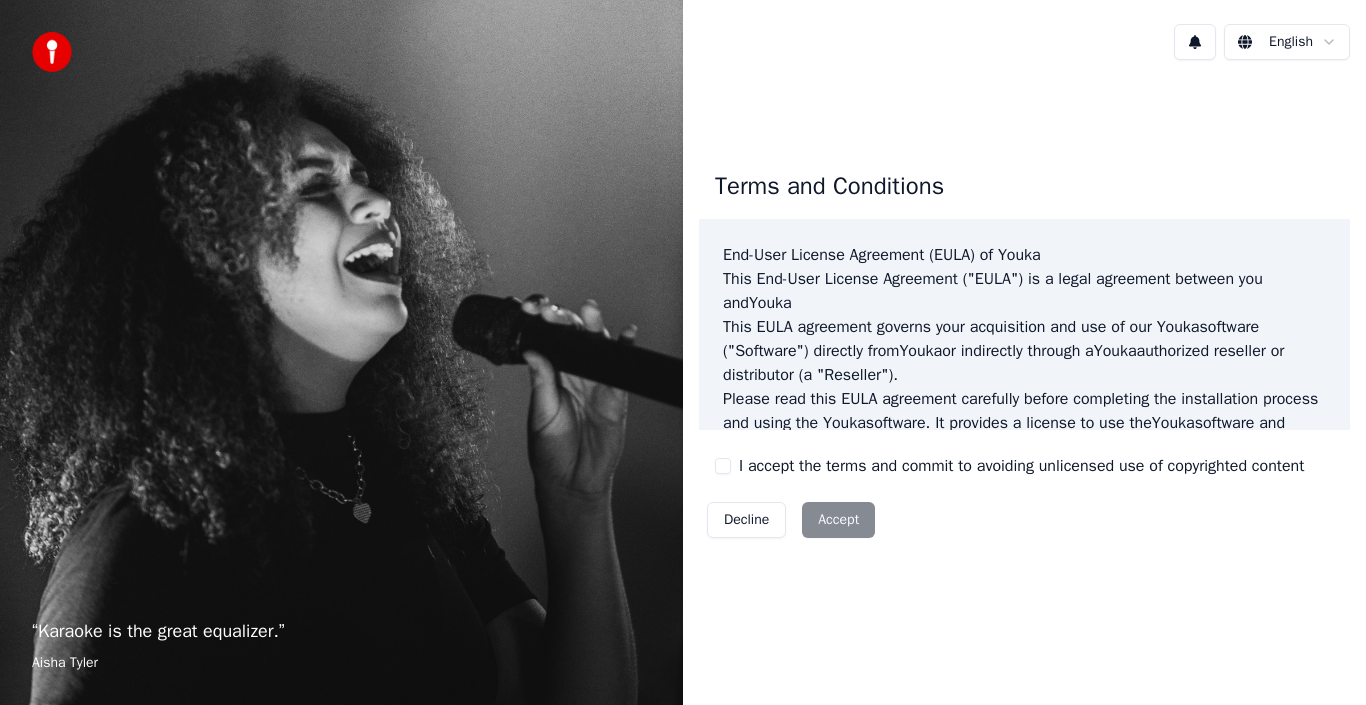 scroll, scrollTop: 0, scrollLeft: 0, axis: both 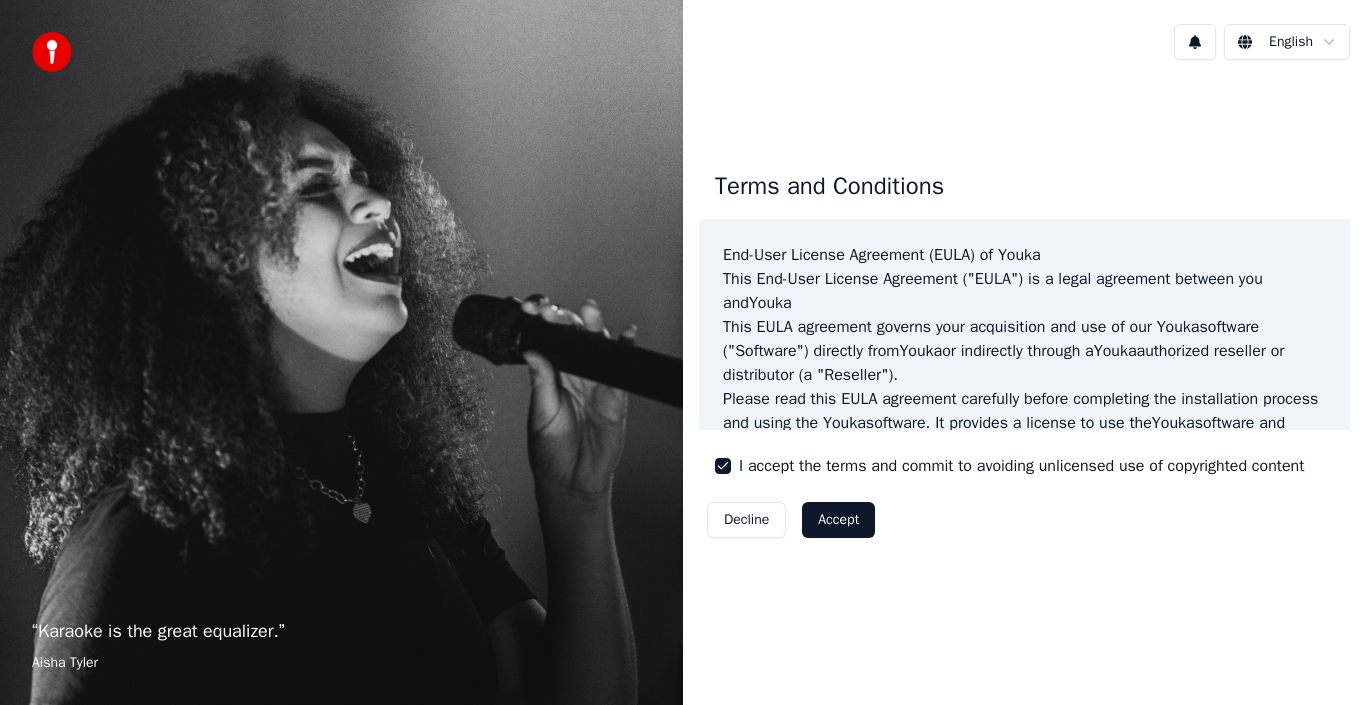 click on "Accept" at bounding box center (838, 520) 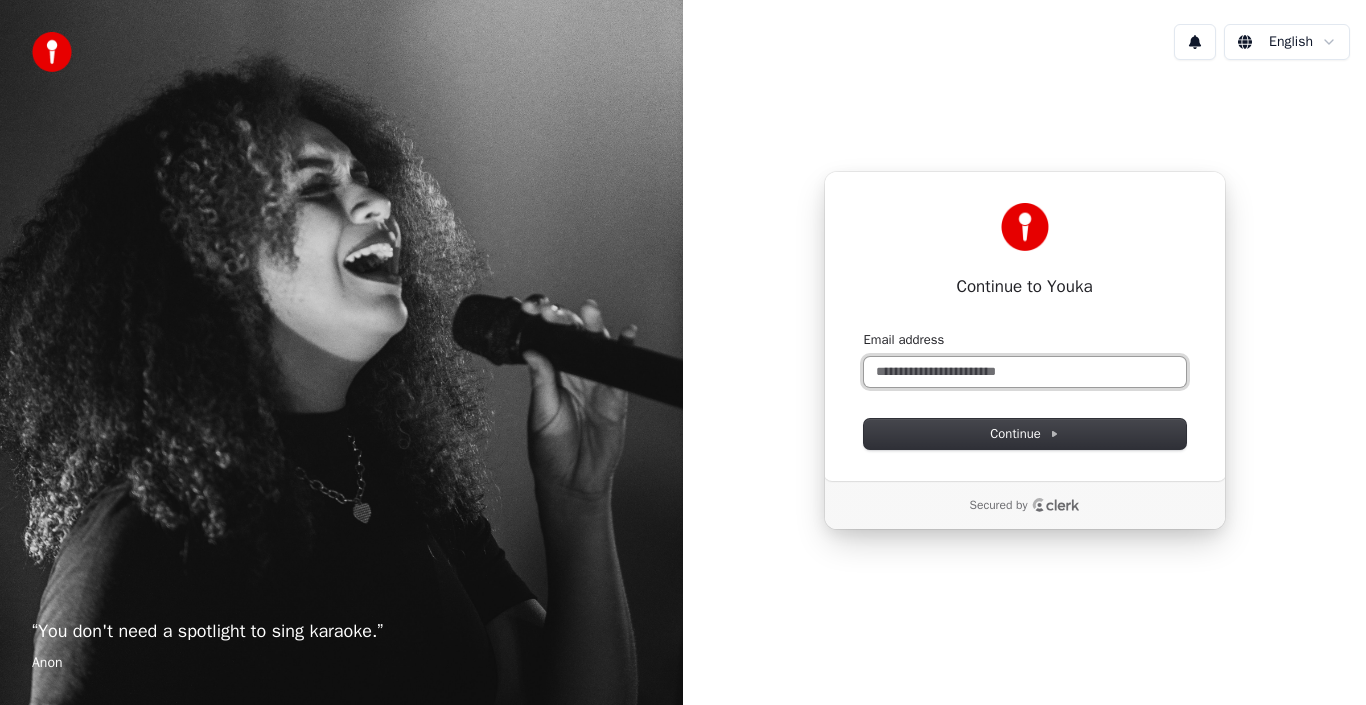 click on "Email address" at bounding box center [1025, 372] 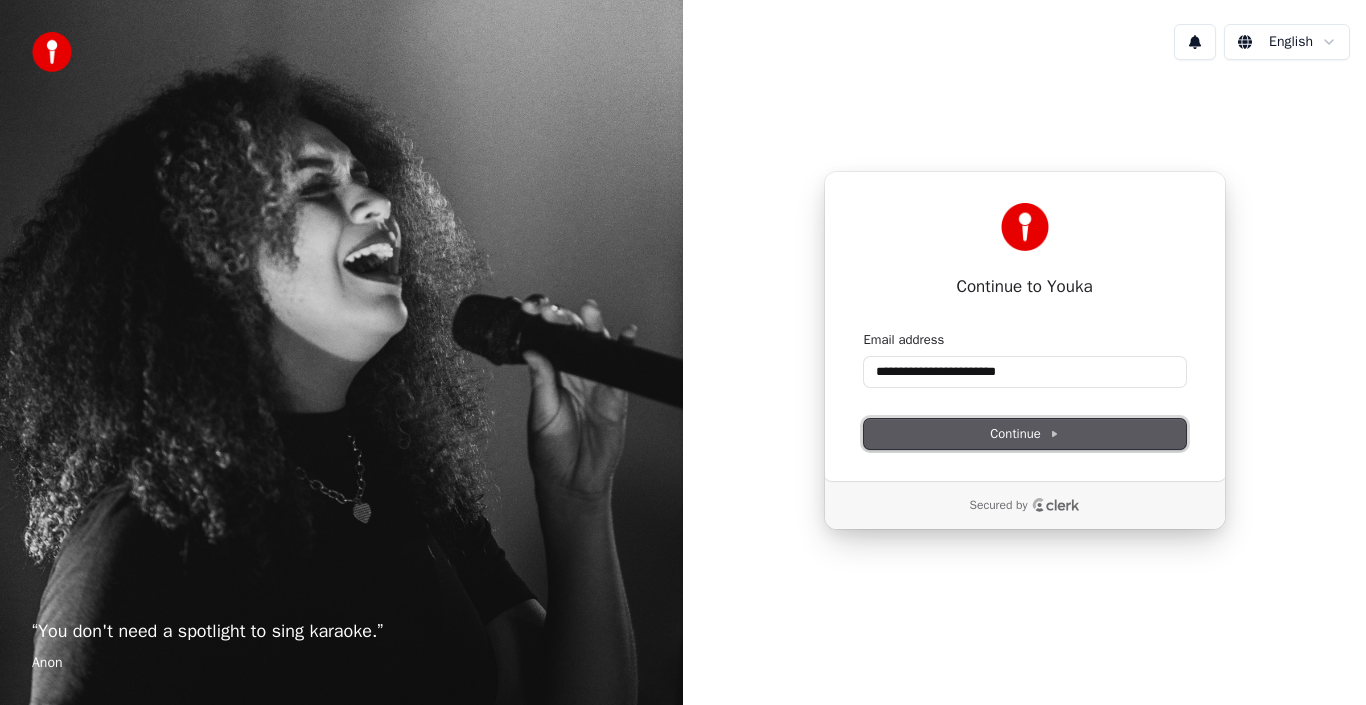 click on "Continue" at bounding box center (1024, 434) 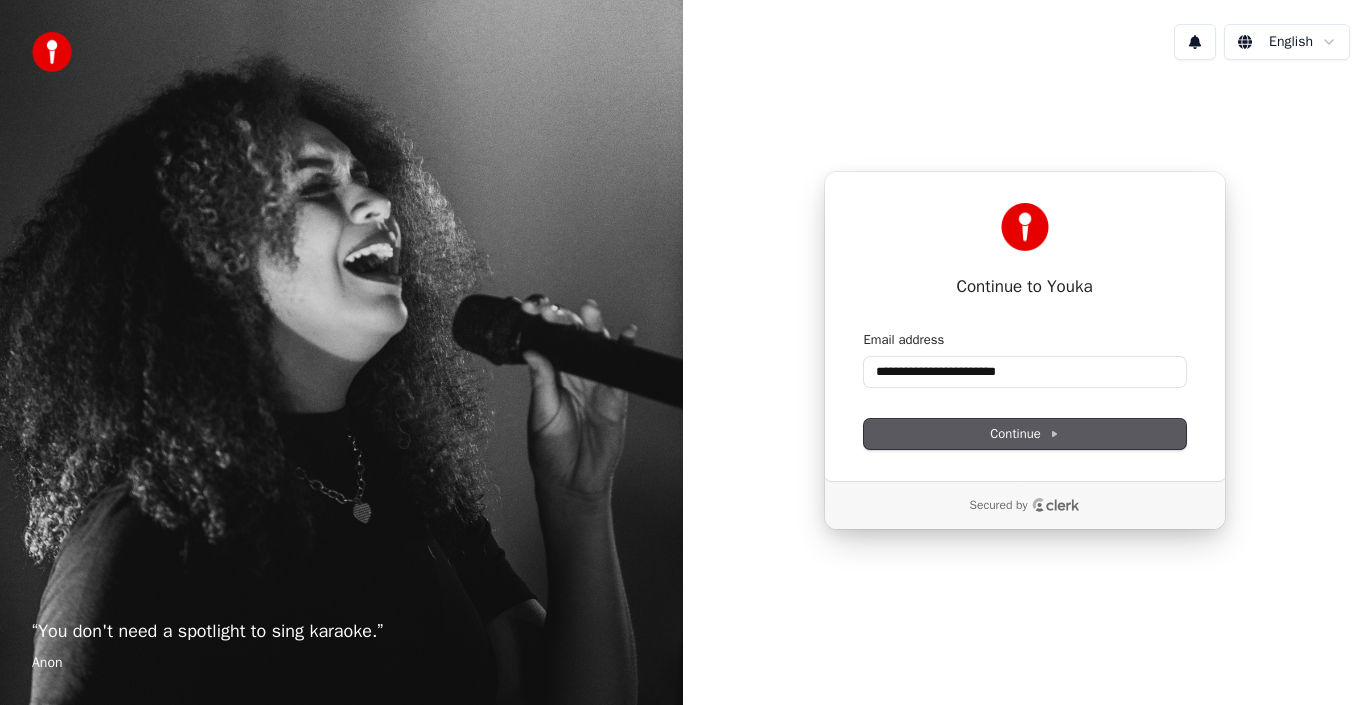 type on "**********" 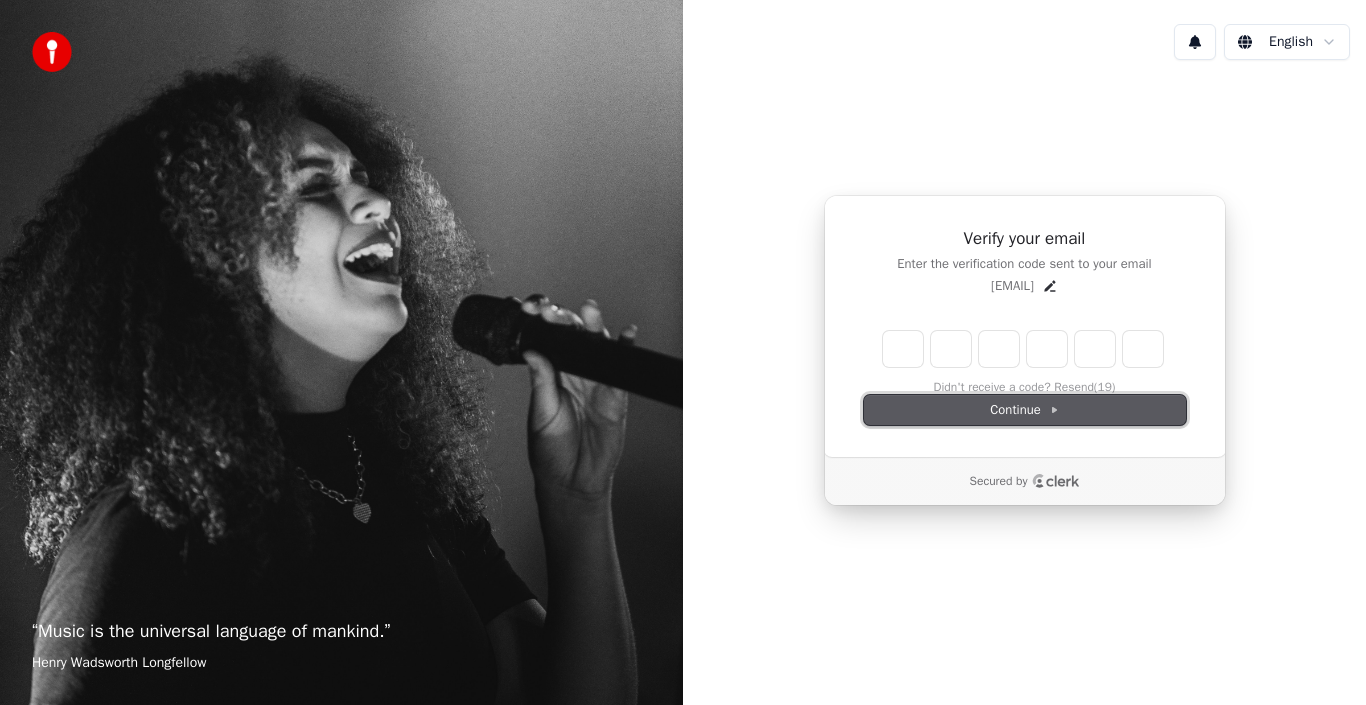 click on "Continue" at bounding box center (1024, 410) 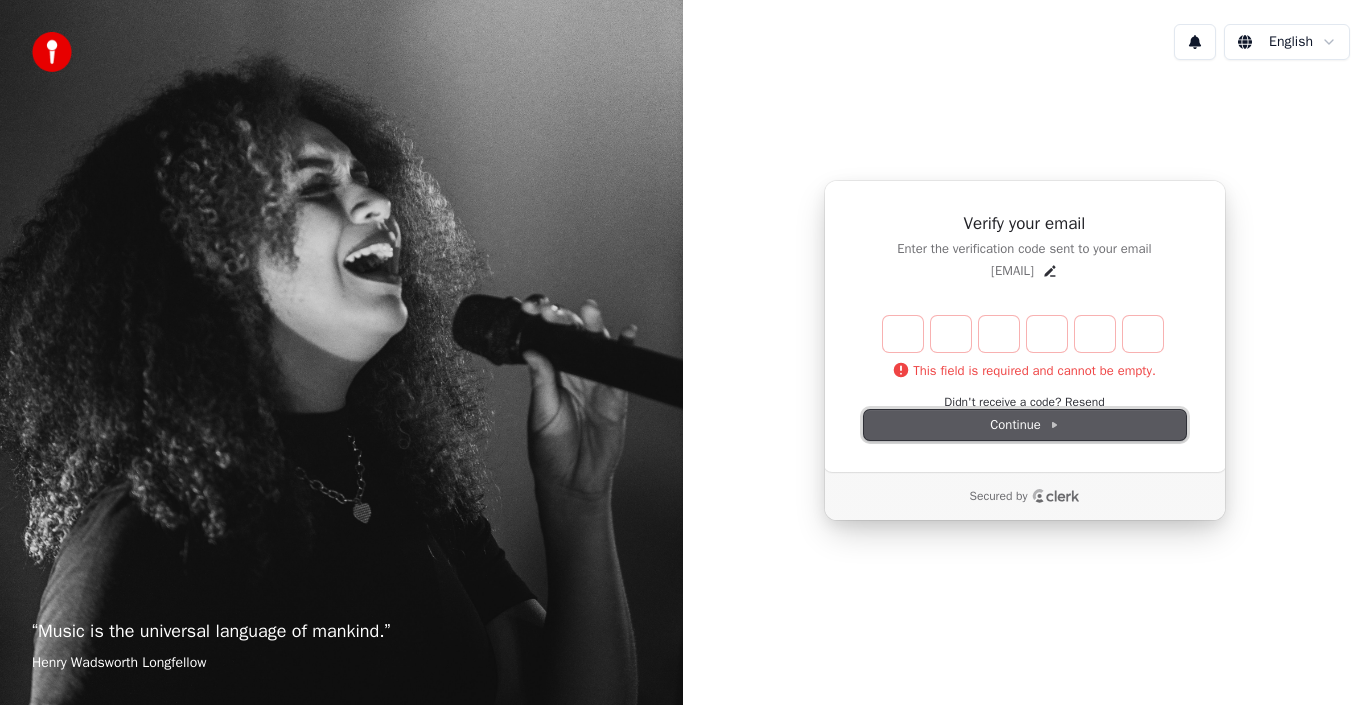 click on "Continue" at bounding box center [1025, 425] 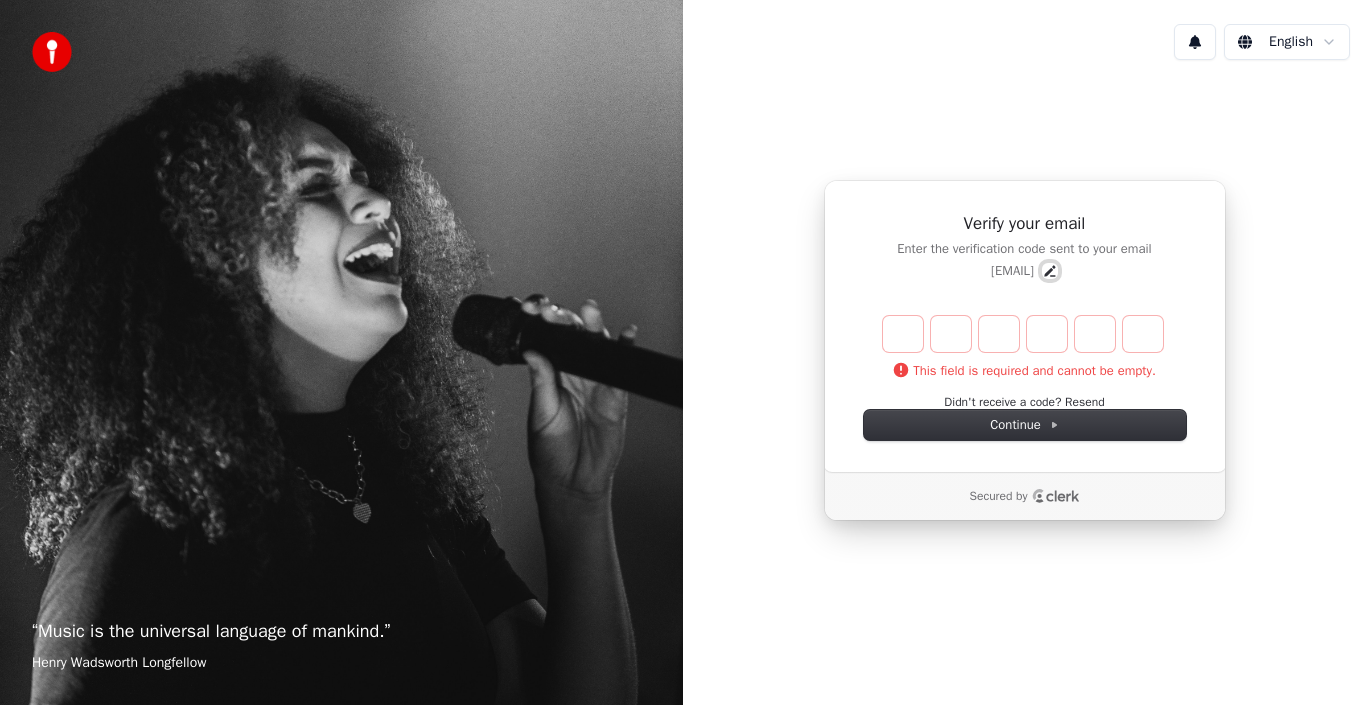 click 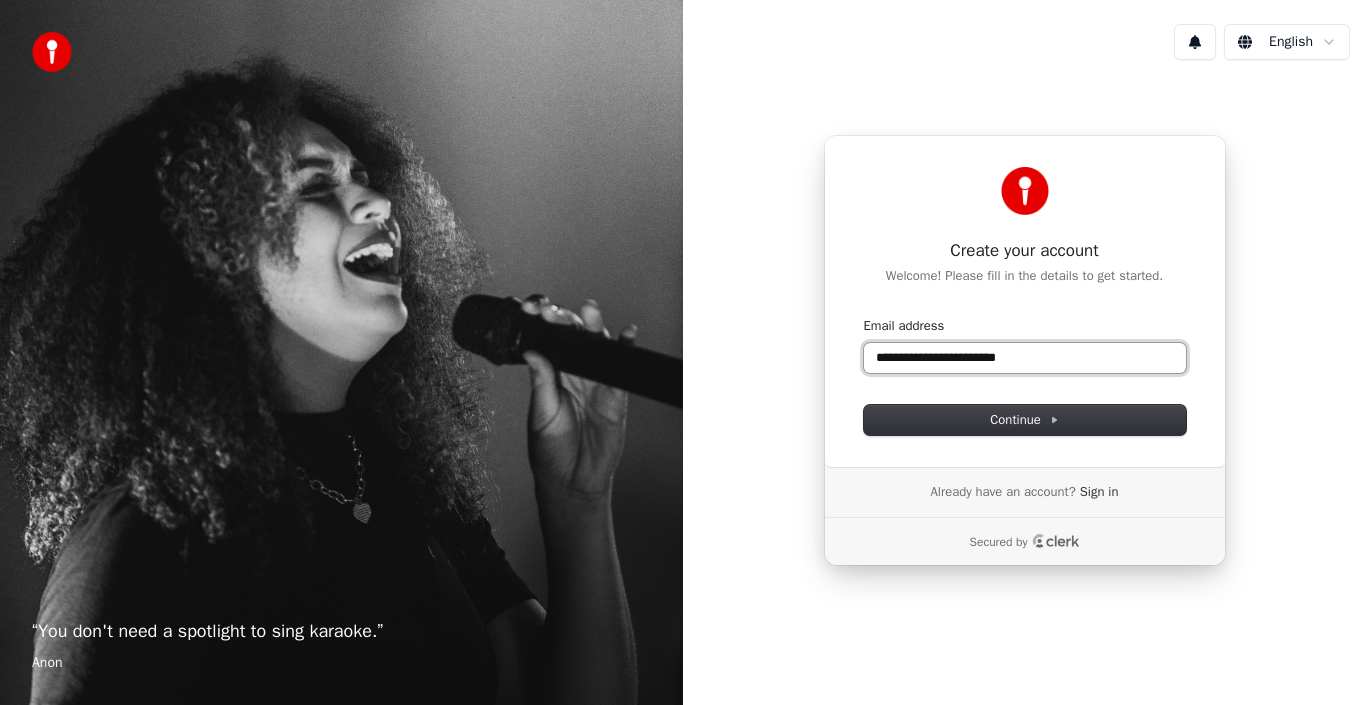 click on "**********" at bounding box center (1025, 358) 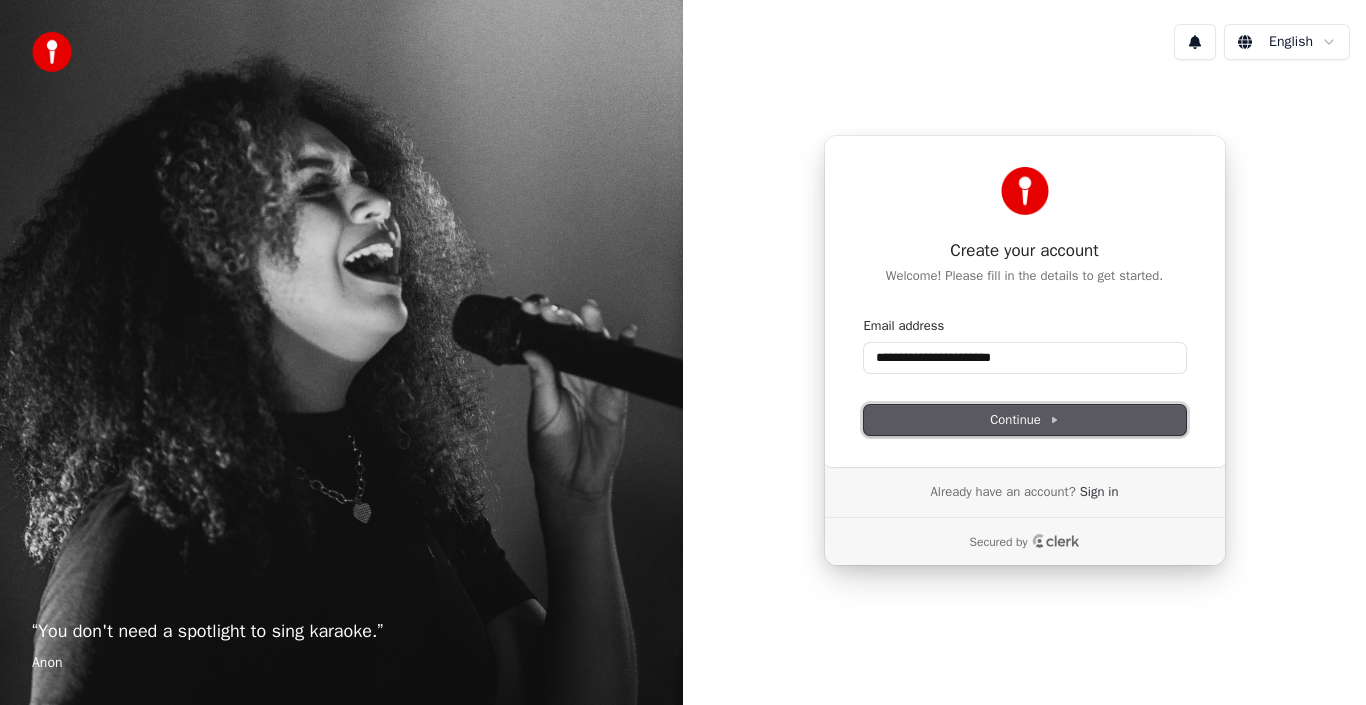 click on "Continue" at bounding box center [1024, 420] 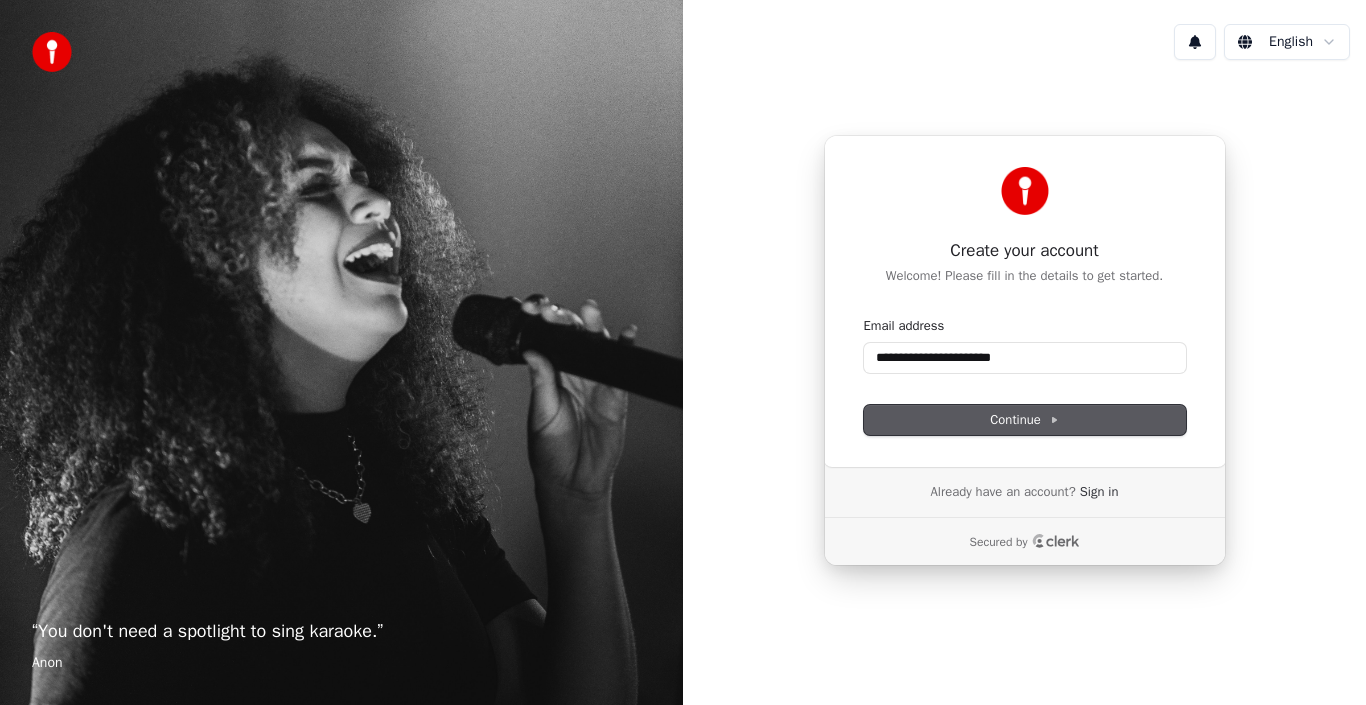type on "**********" 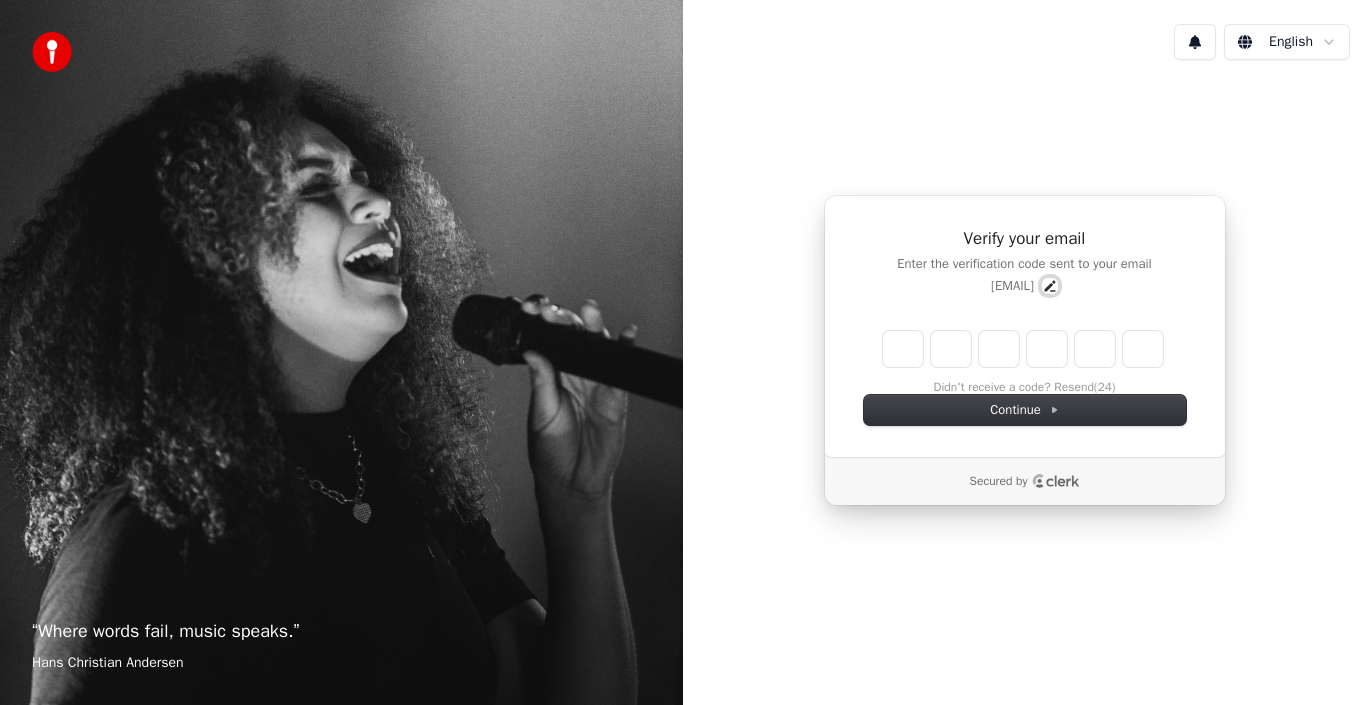 click 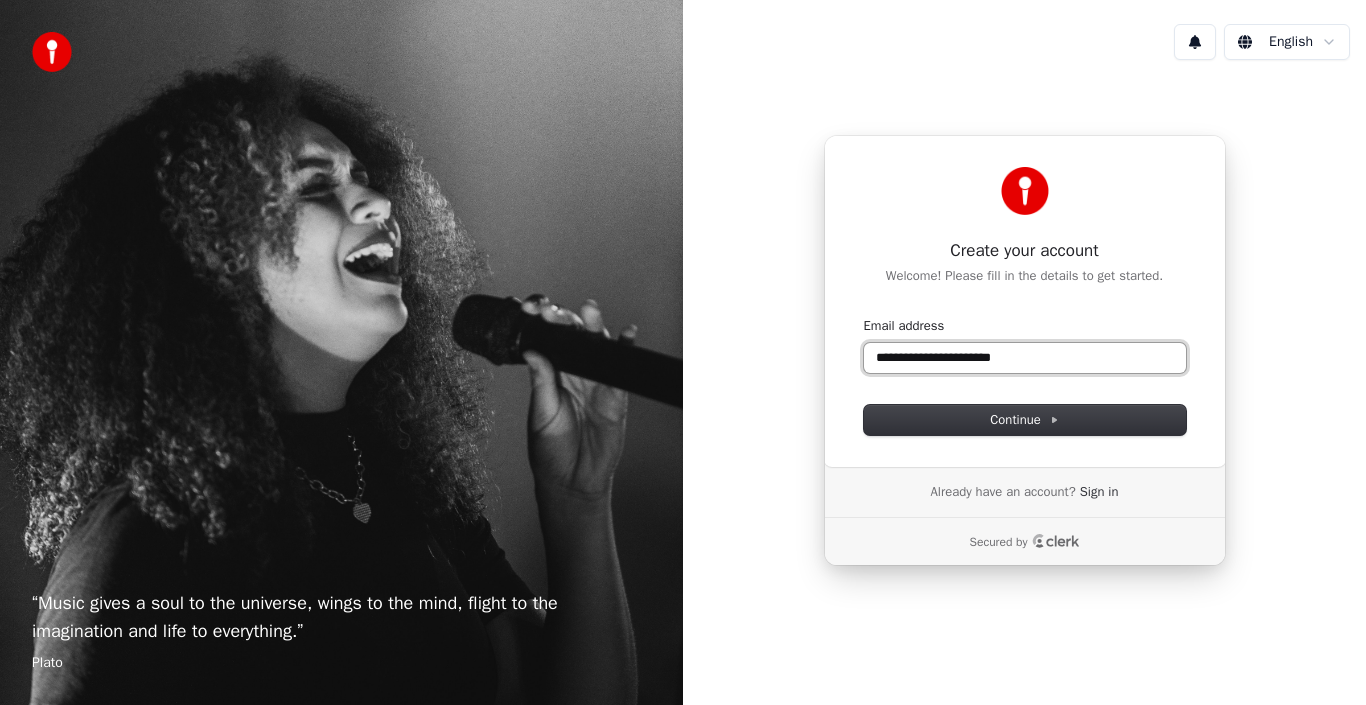 click on "**********" at bounding box center [1025, 358] 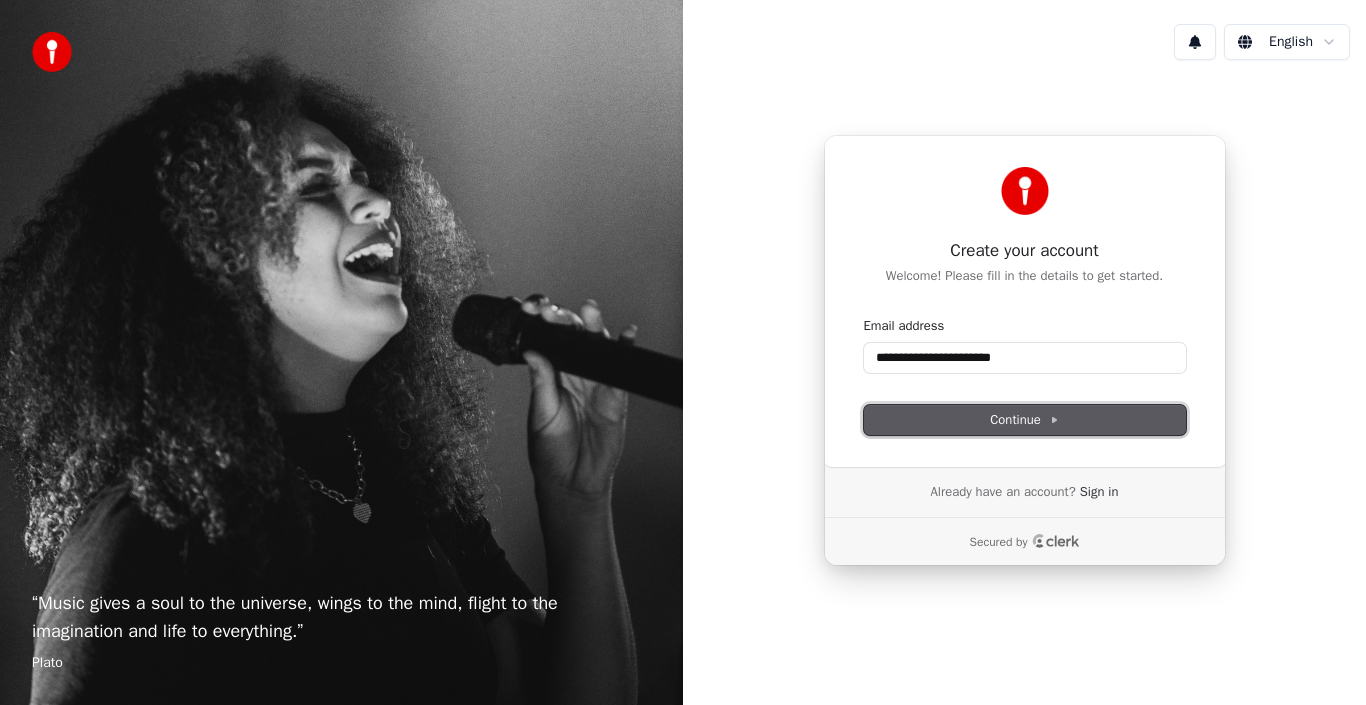 click on "Continue" at bounding box center (1024, 420) 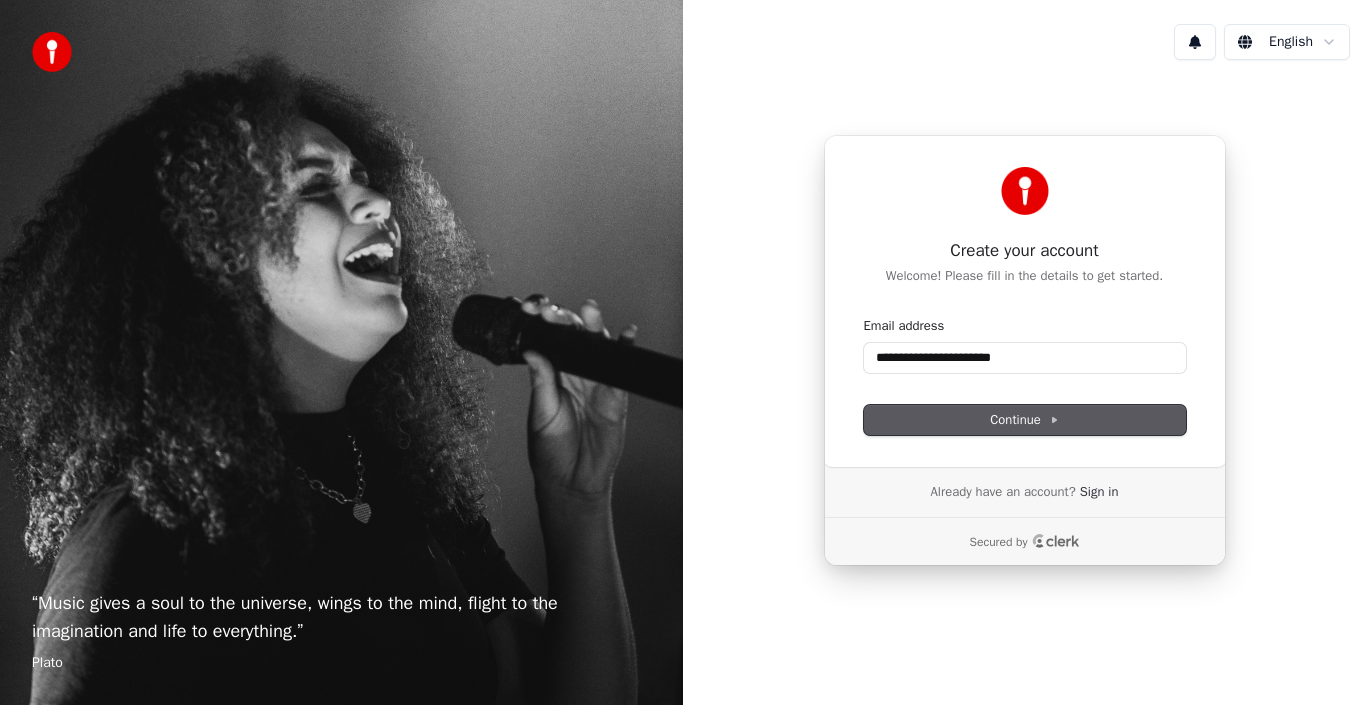 type on "**********" 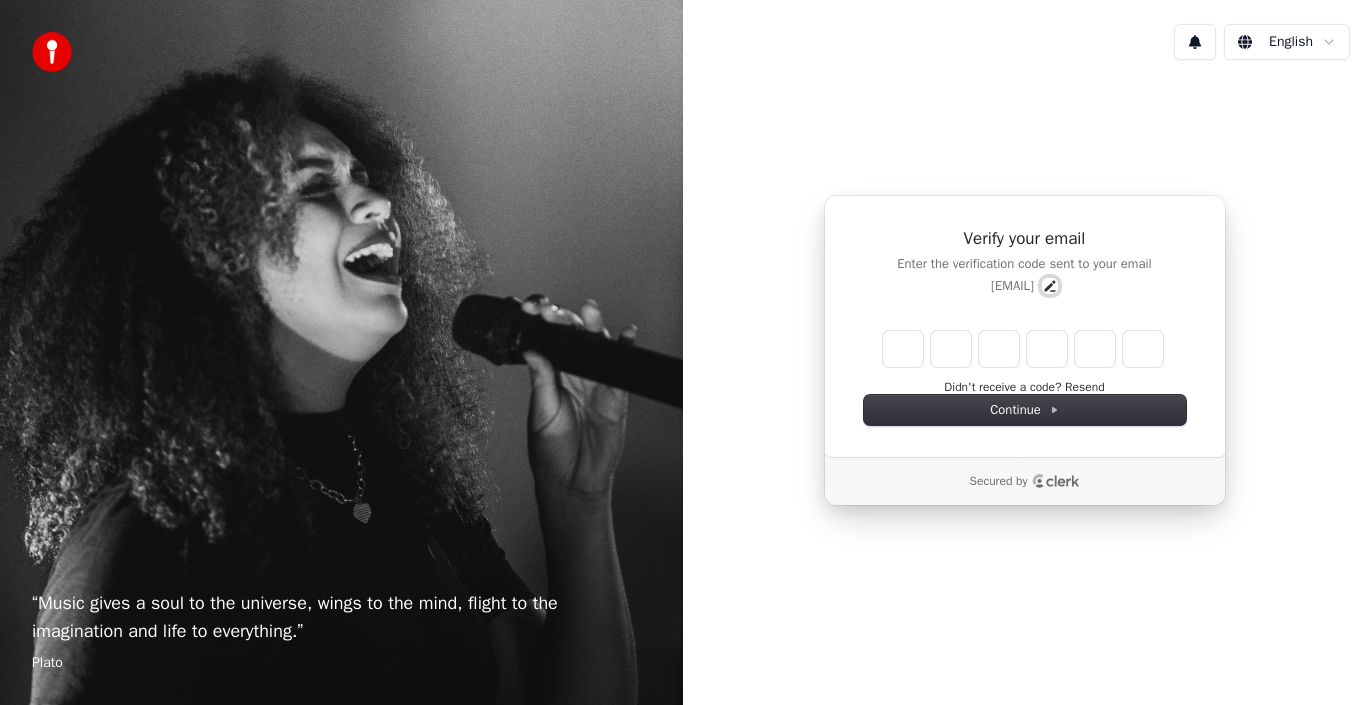 click 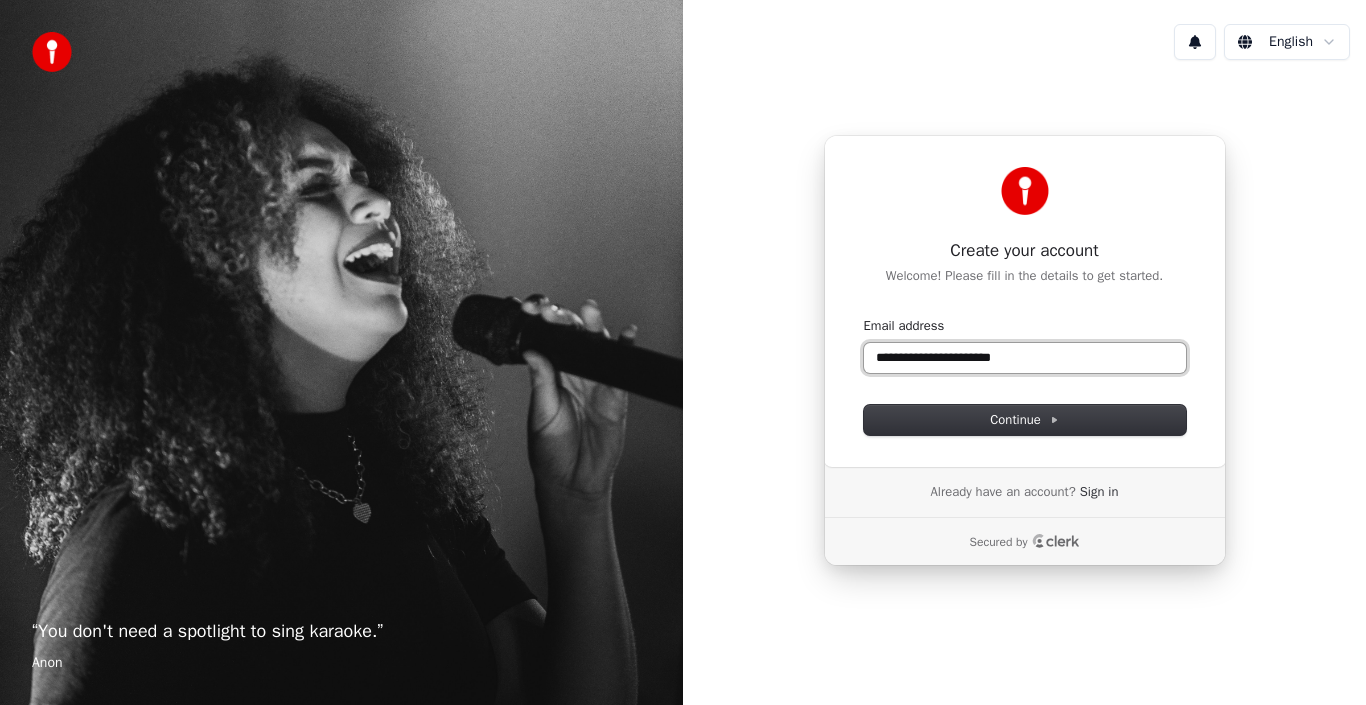 click on "**********" at bounding box center [1025, 358] 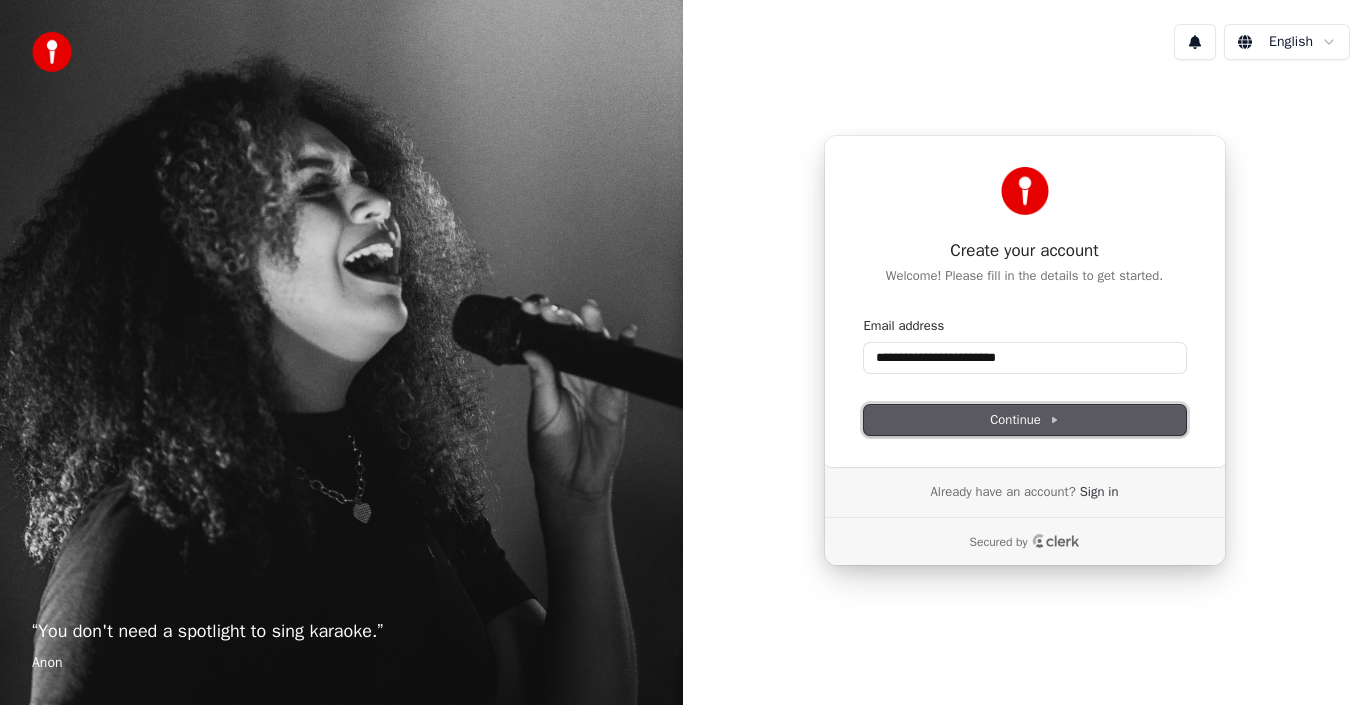click 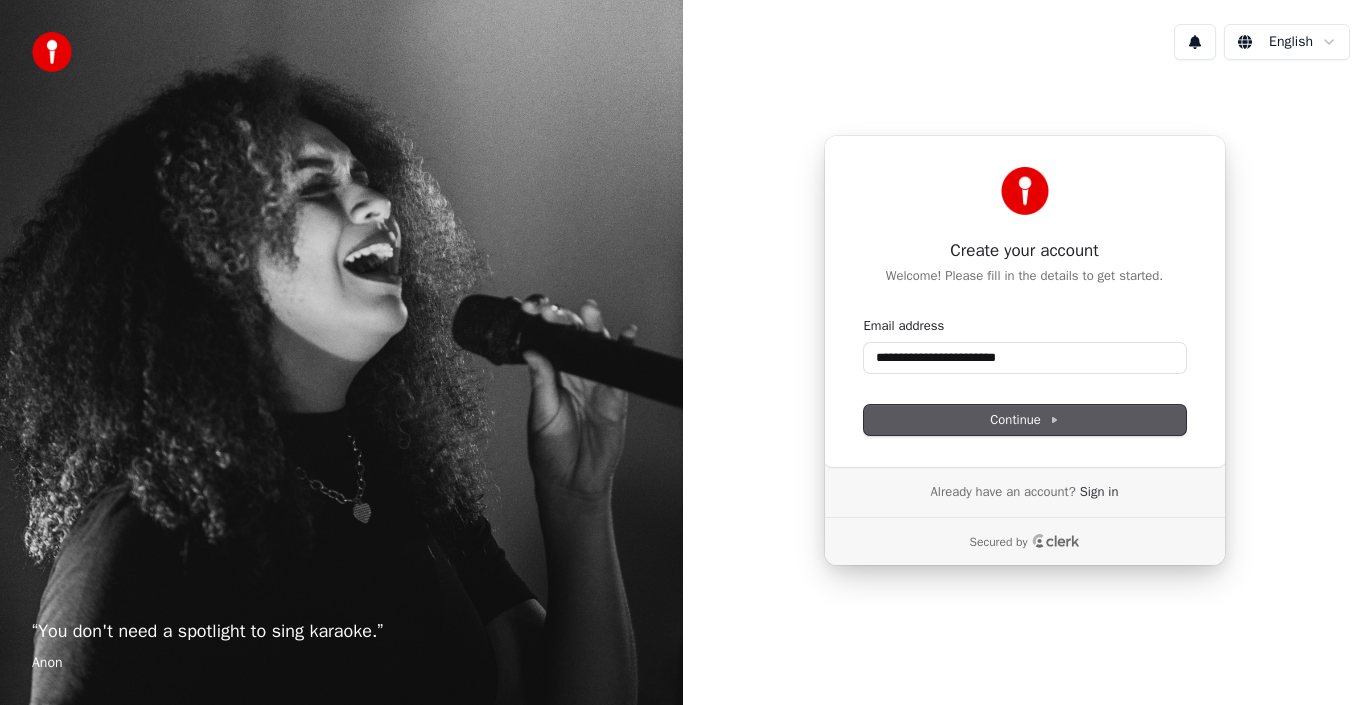 type on "**********" 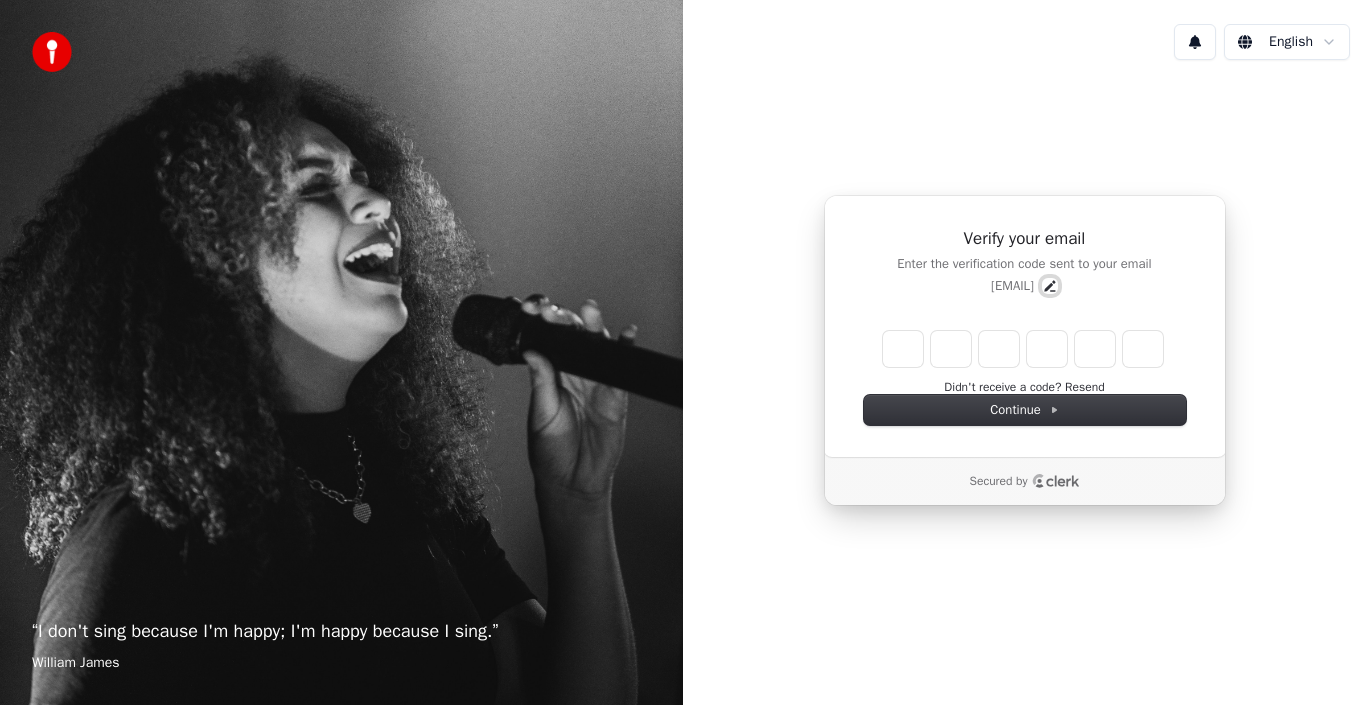 click 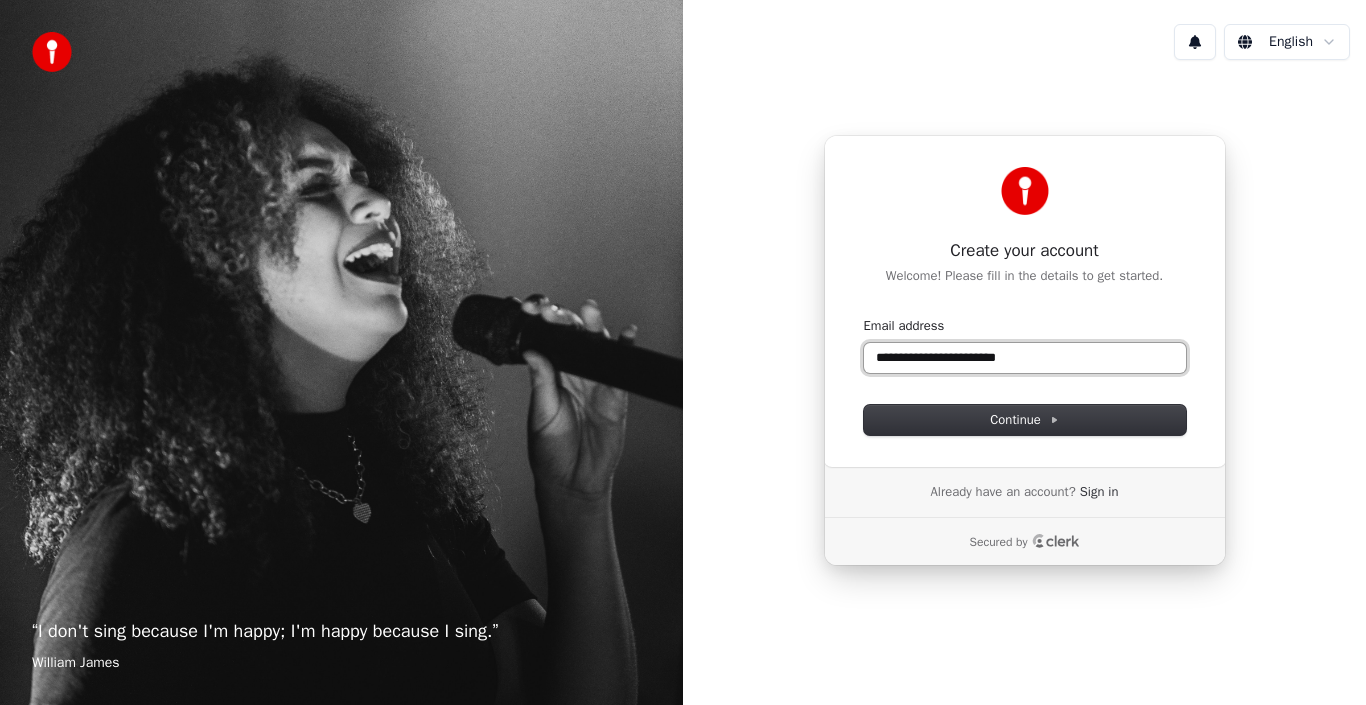 click on "**********" at bounding box center (1025, 358) 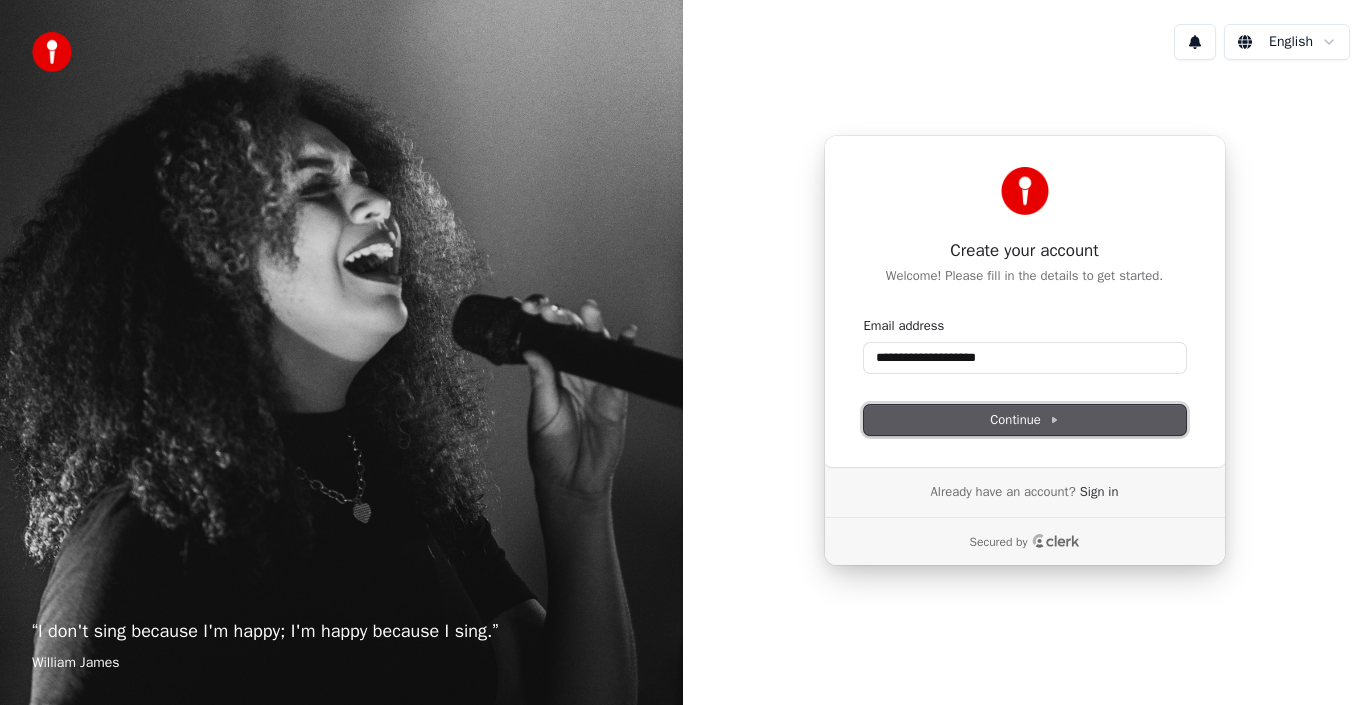click on "Continue" at bounding box center [1025, 420] 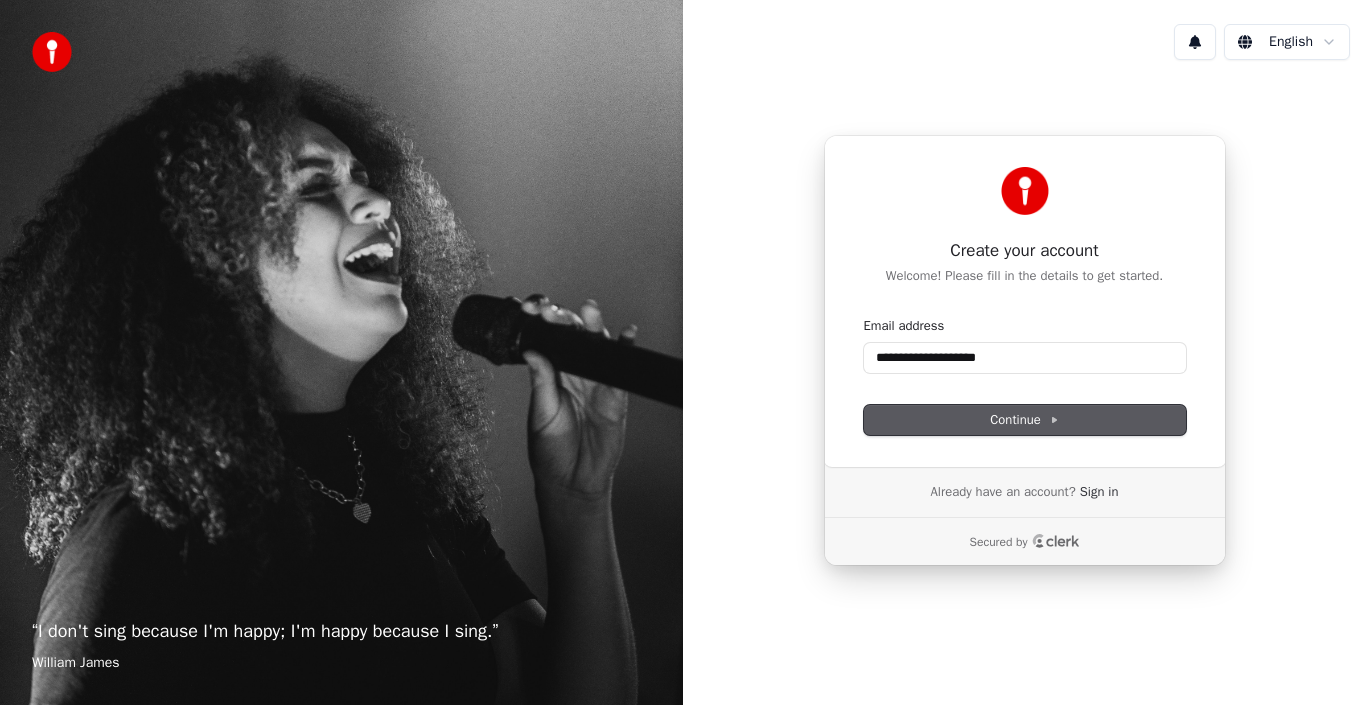 type on "**********" 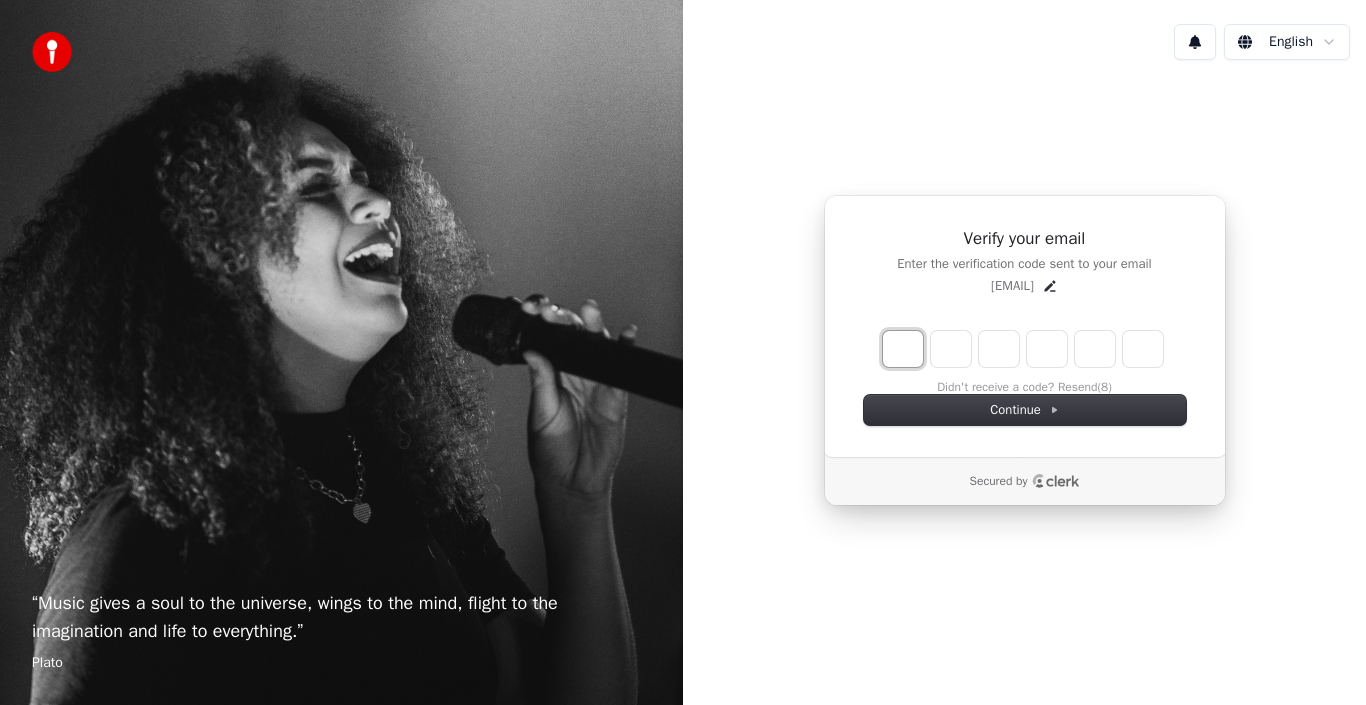 click at bounding box center (903, 349) 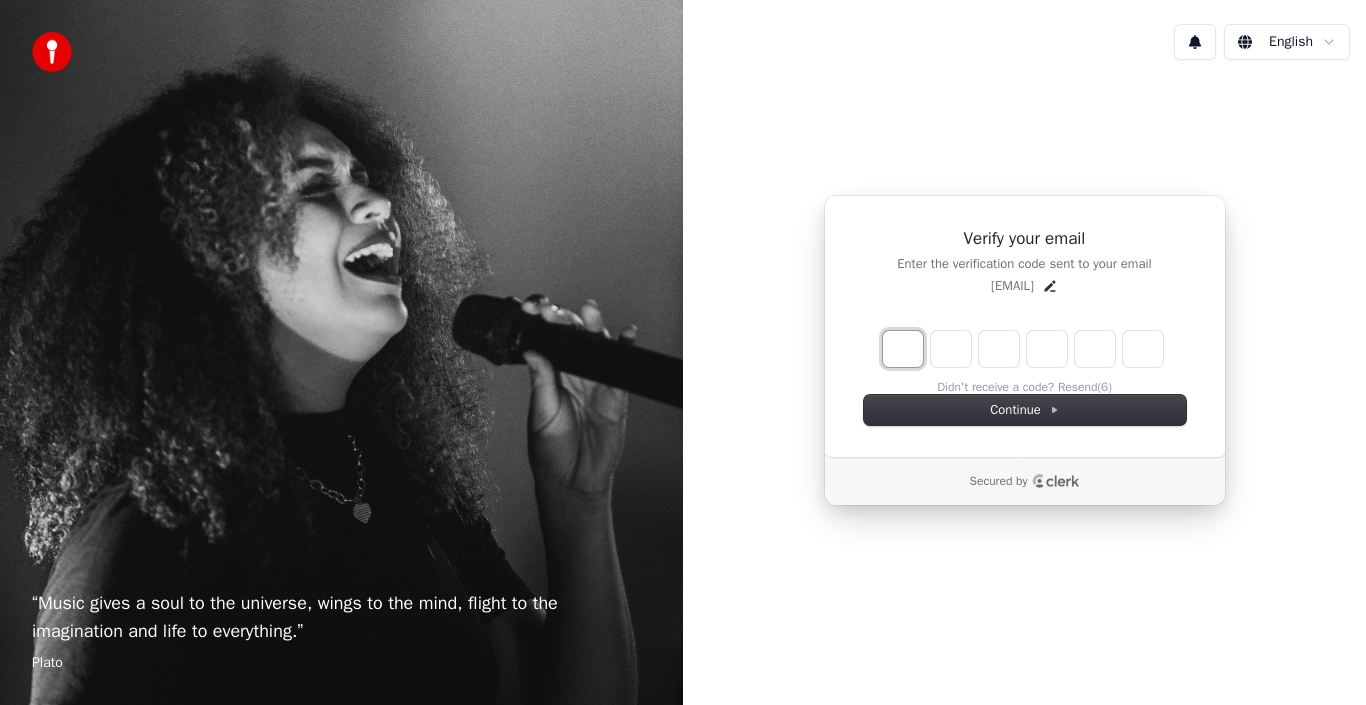 click at bounding box center [903, 349] 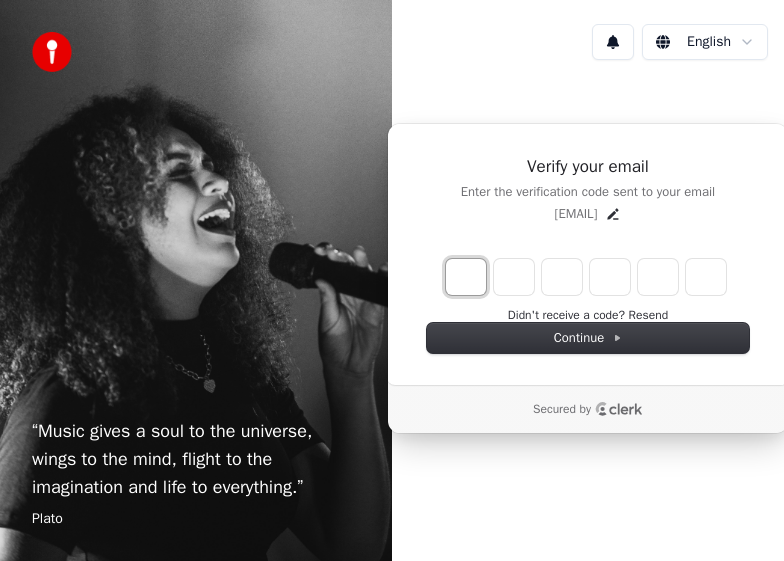 type on "*" 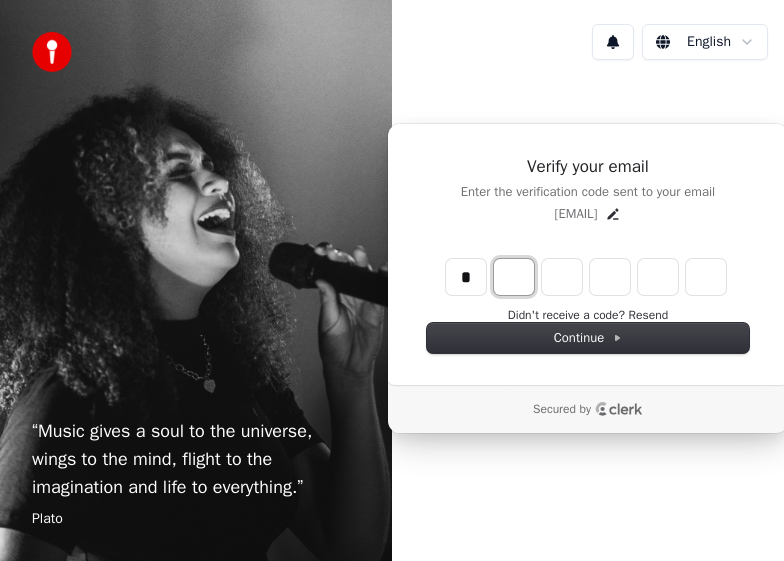 type on "*" 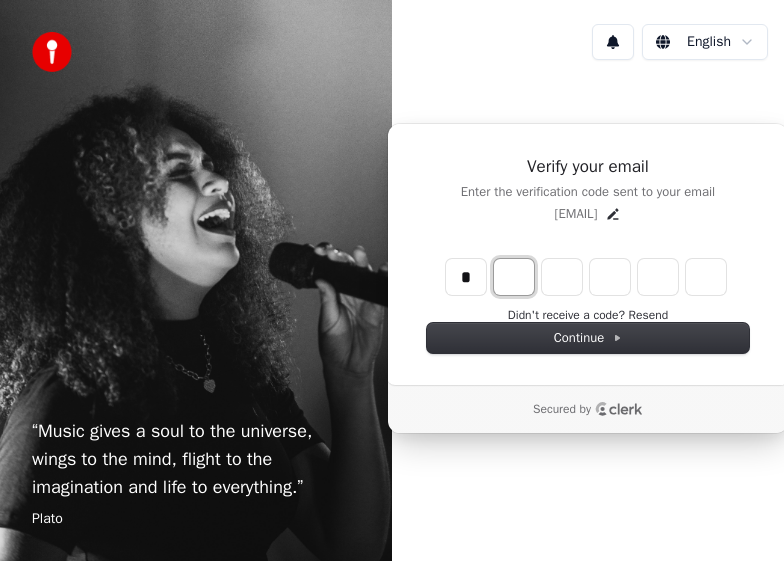 type on "*" 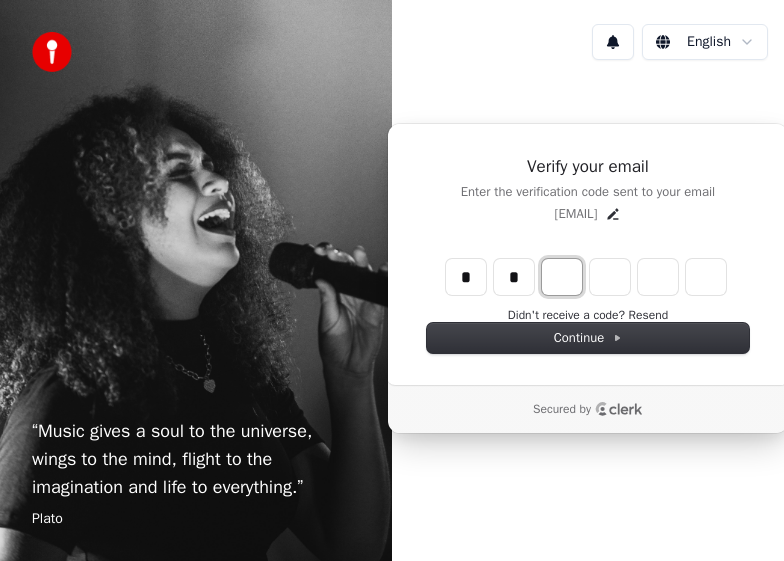 type on "**" 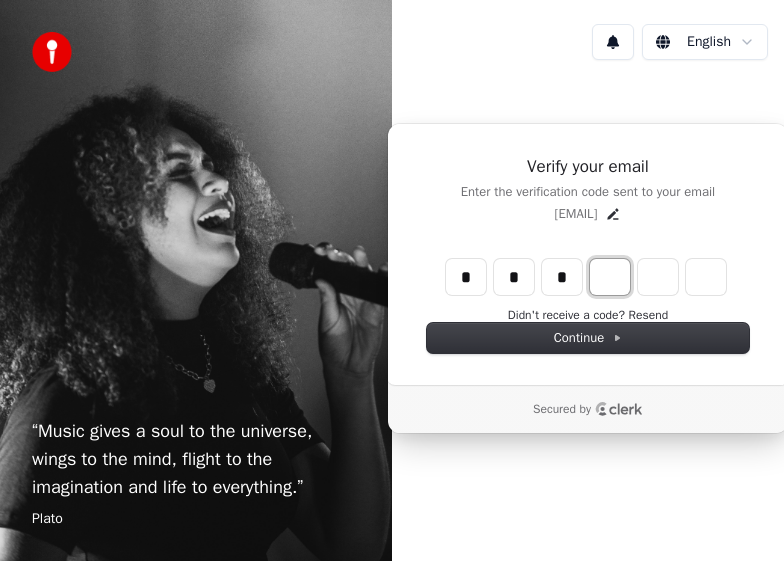 type on "***" 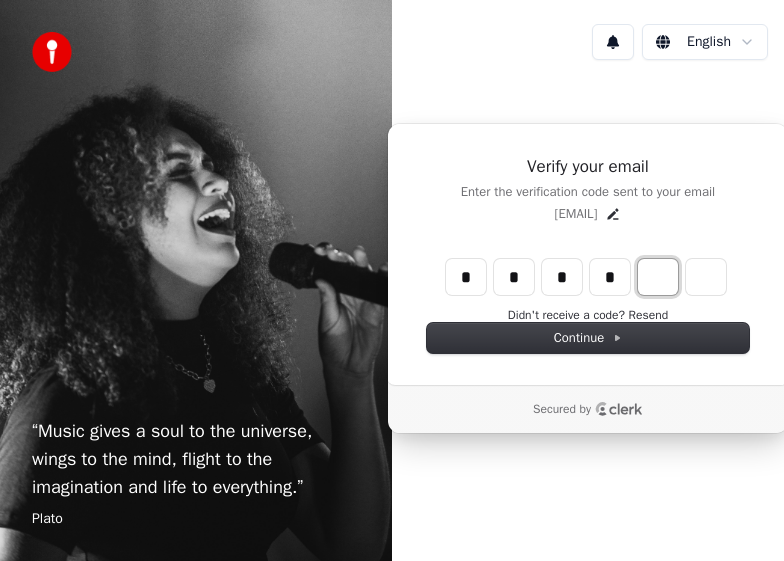 type on "****" 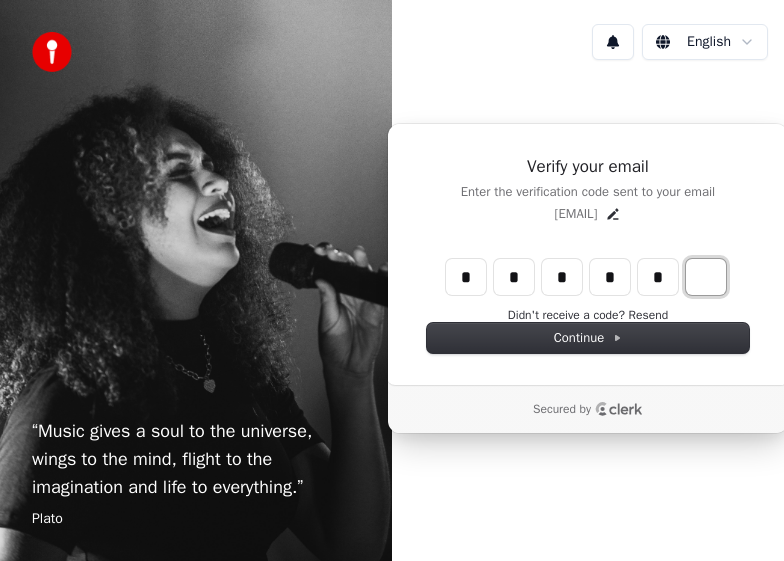 type on "******" 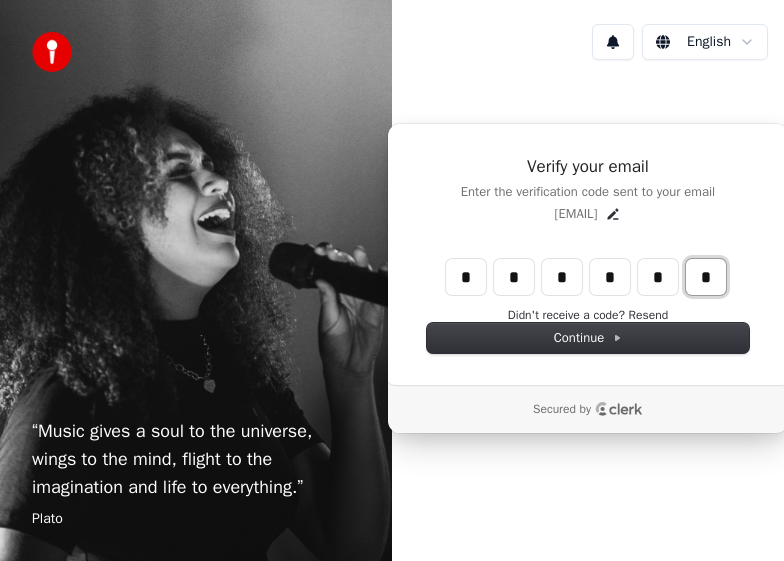 type on "*" 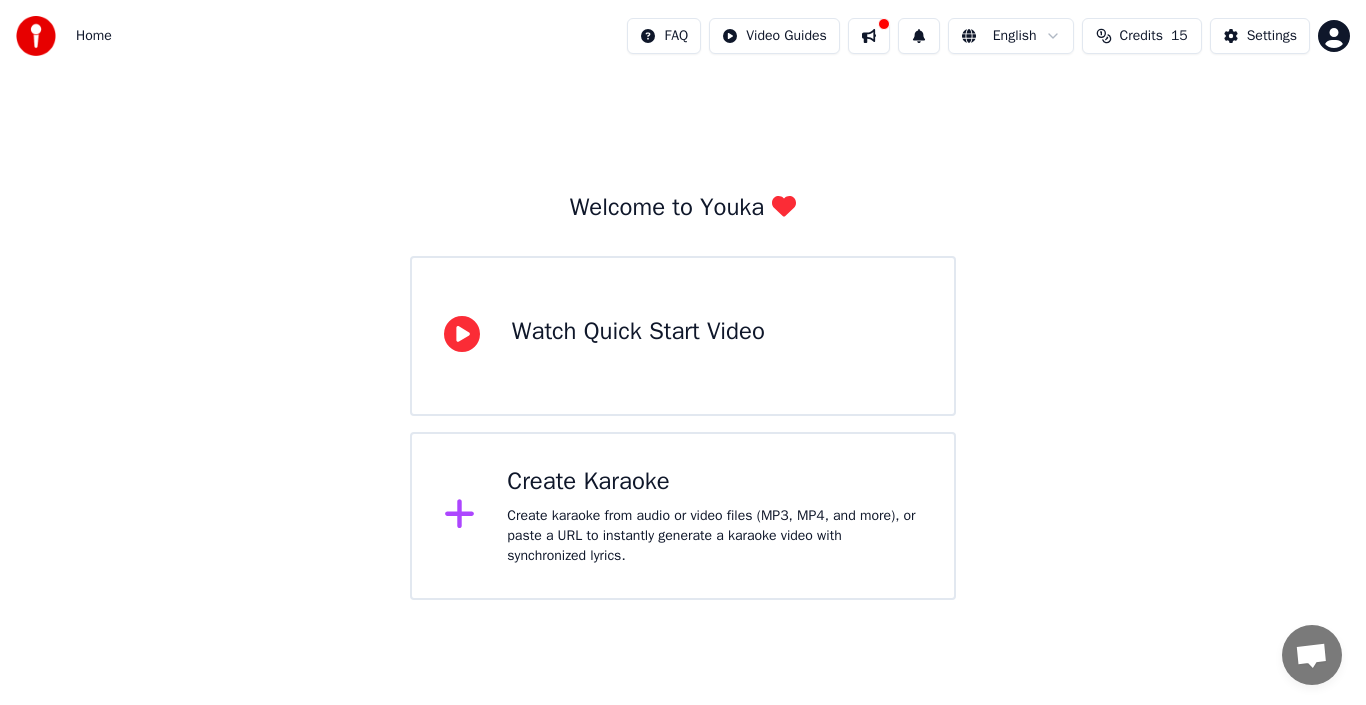 click on "Create Karaoke" at bounding box center (714, 482) 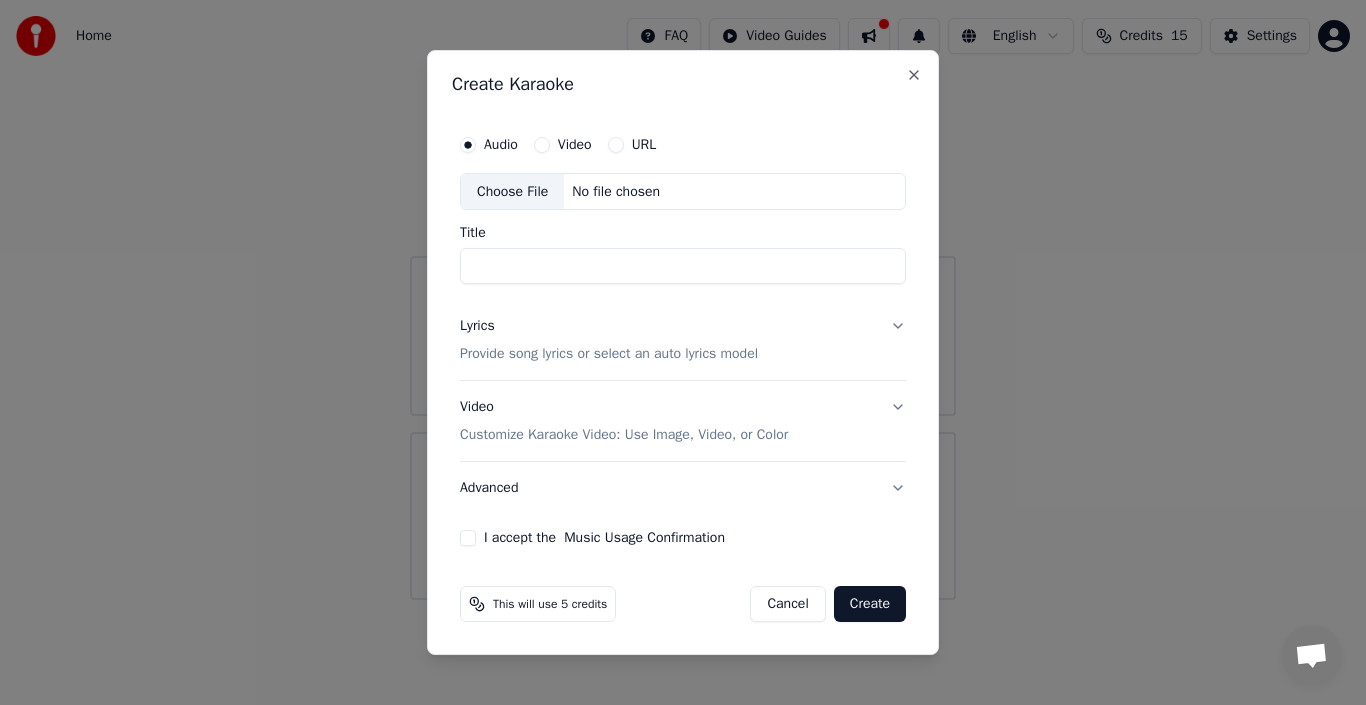 click on "Video" at bounding box center [542, 145] 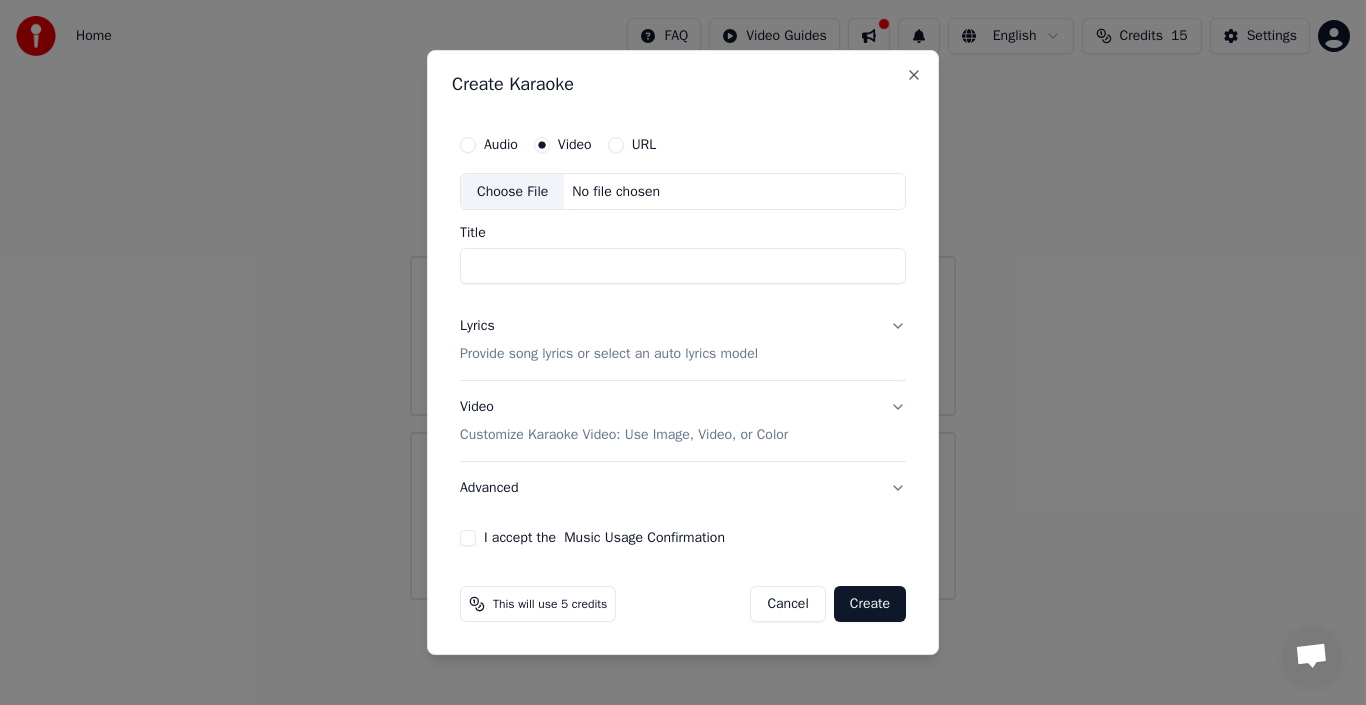 click on "Audio" at bounding box center (468, 145) 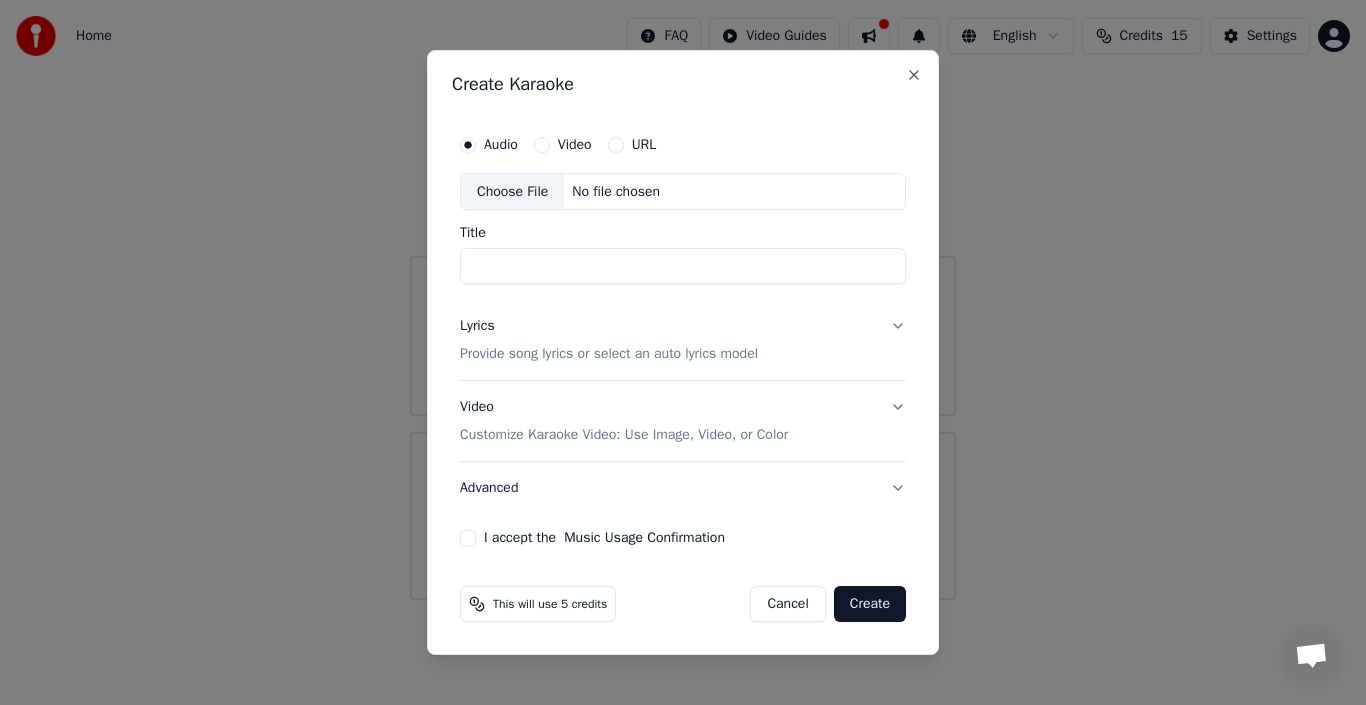 click on "Choose File" at bounding box center [512, 192] 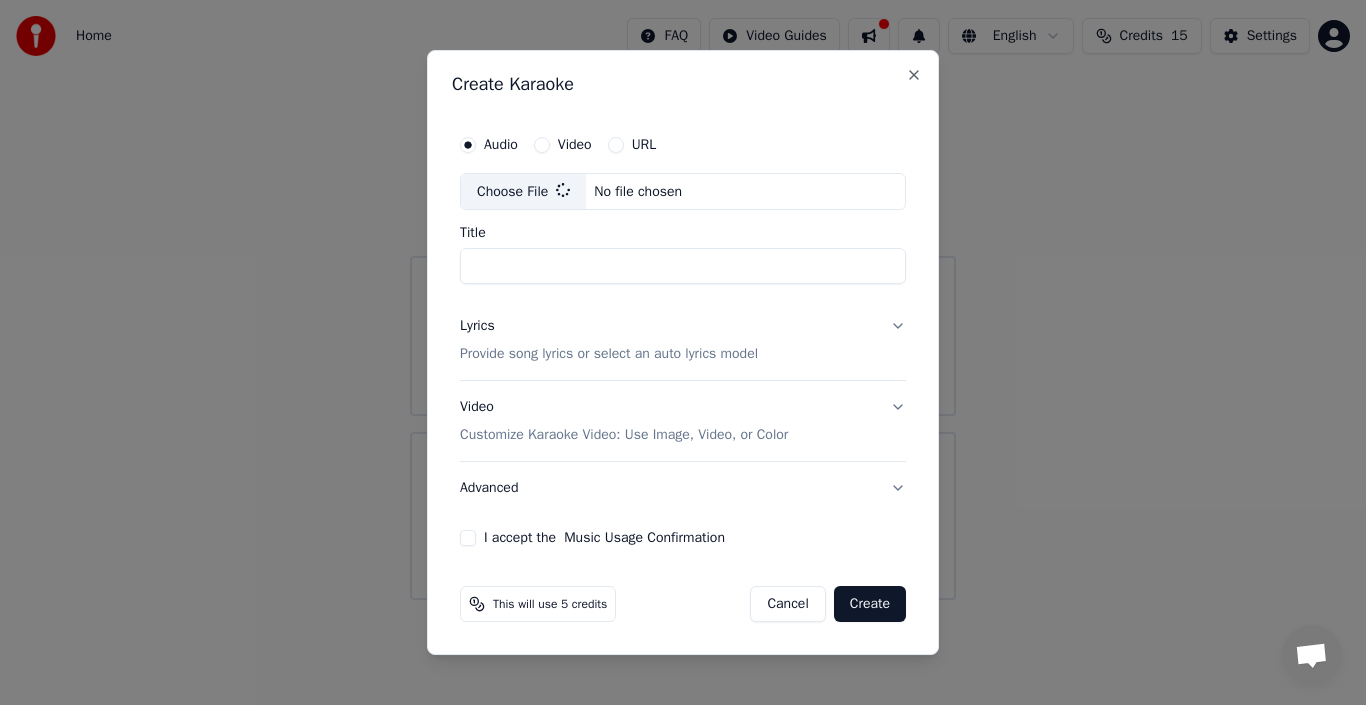 type on "**********" 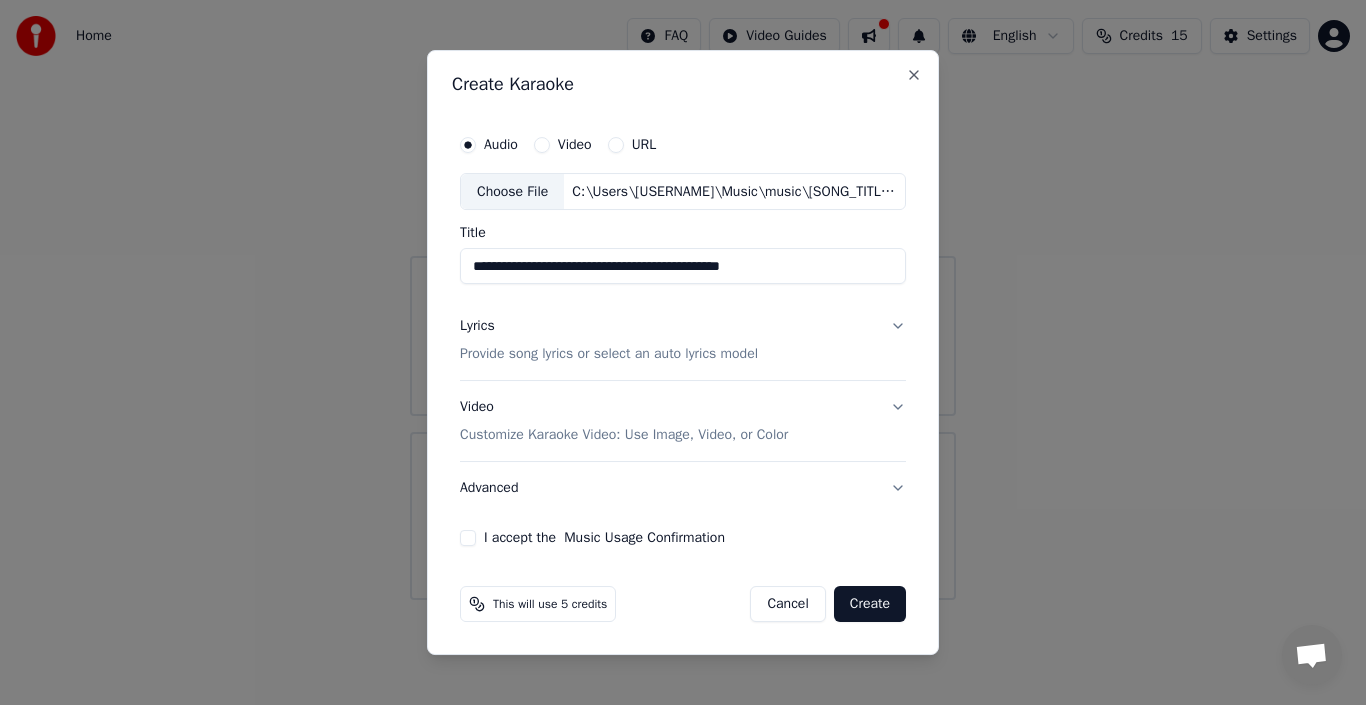 click on "Create" at bounding box center (870, 604) 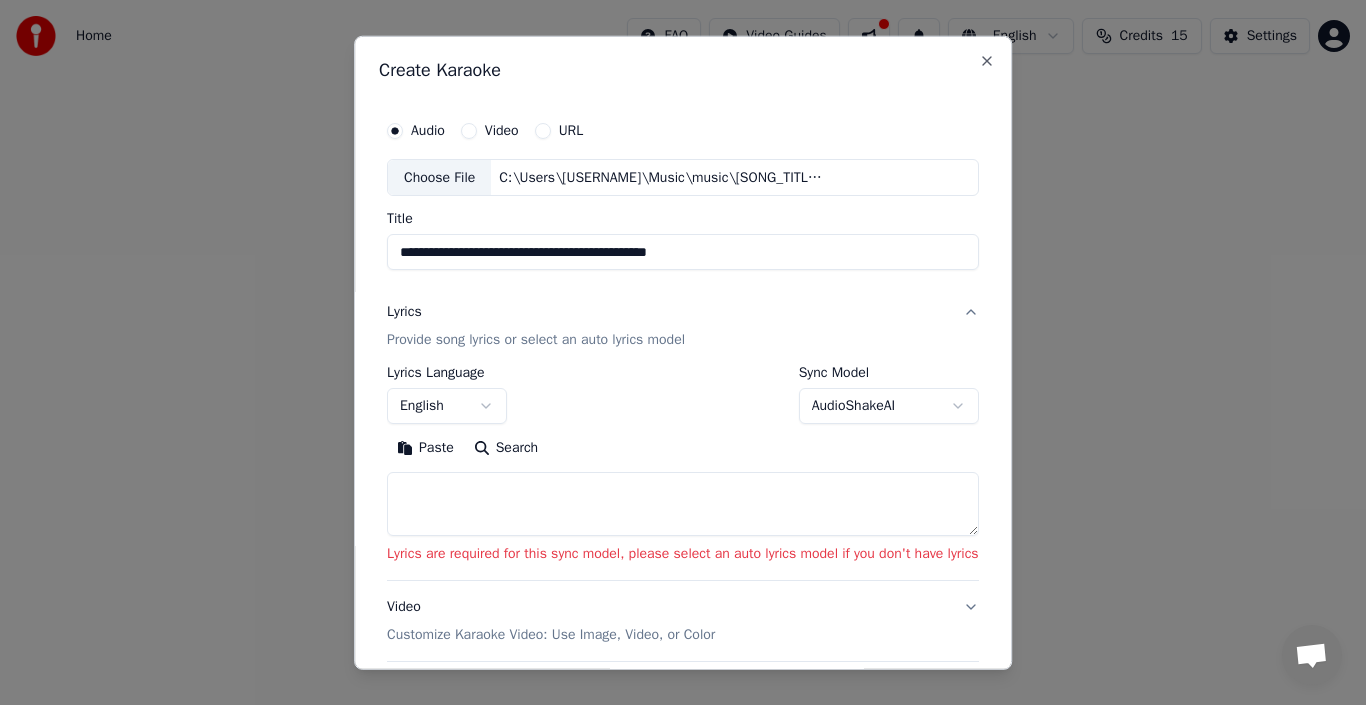 click at bounding box center [683, 504] 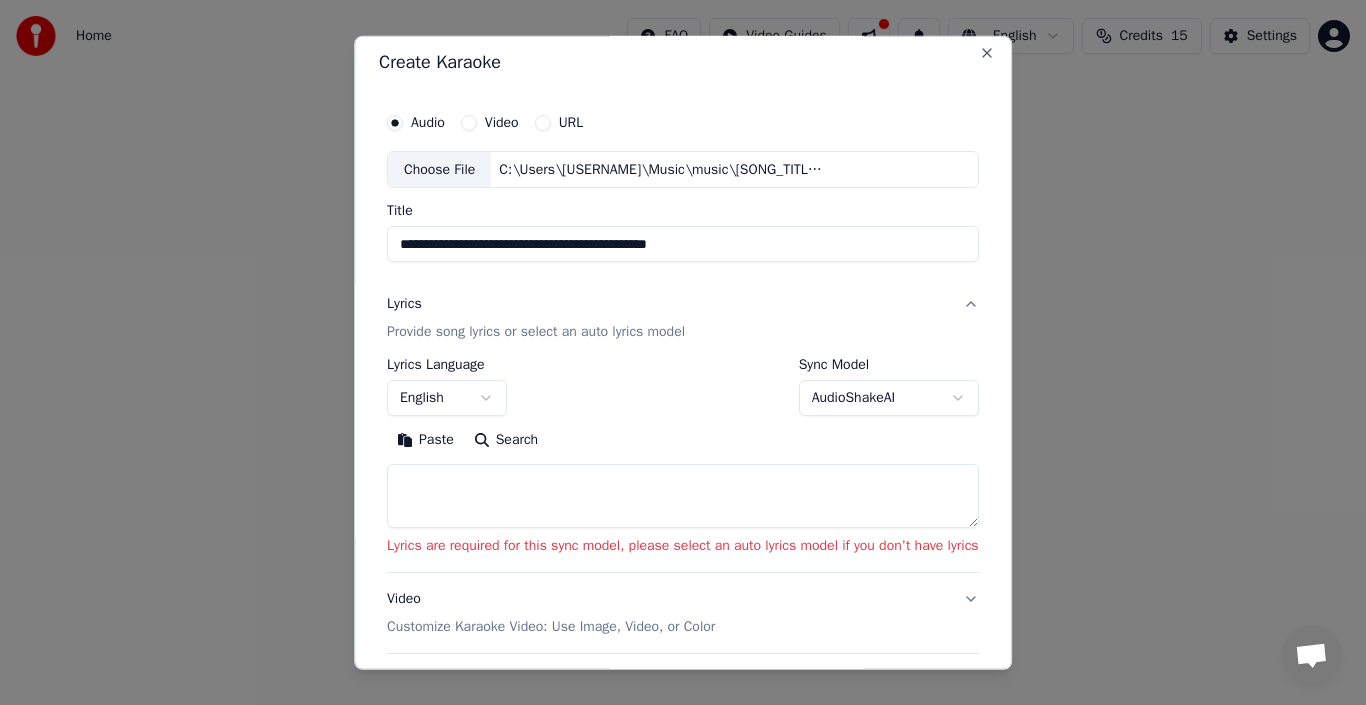 scroll, scrollTop: 0, scrollLeft: 0, axis: both 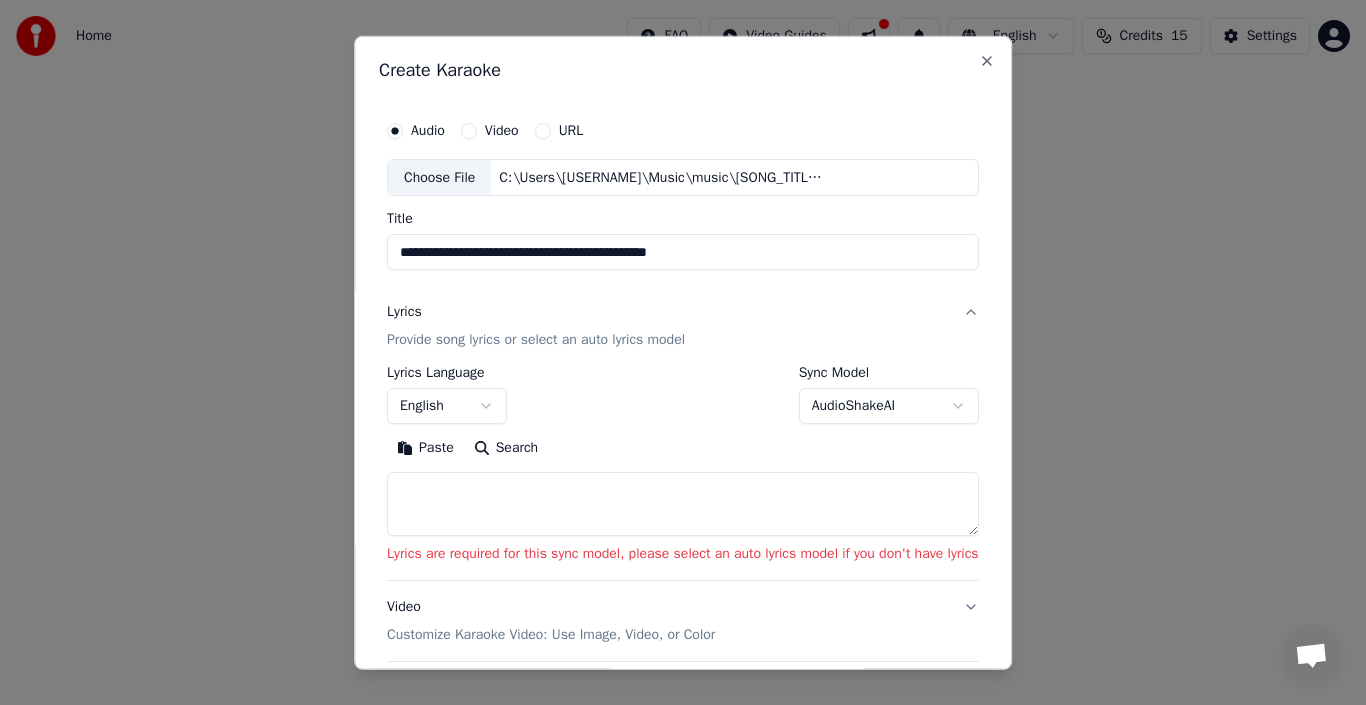 type on "*" 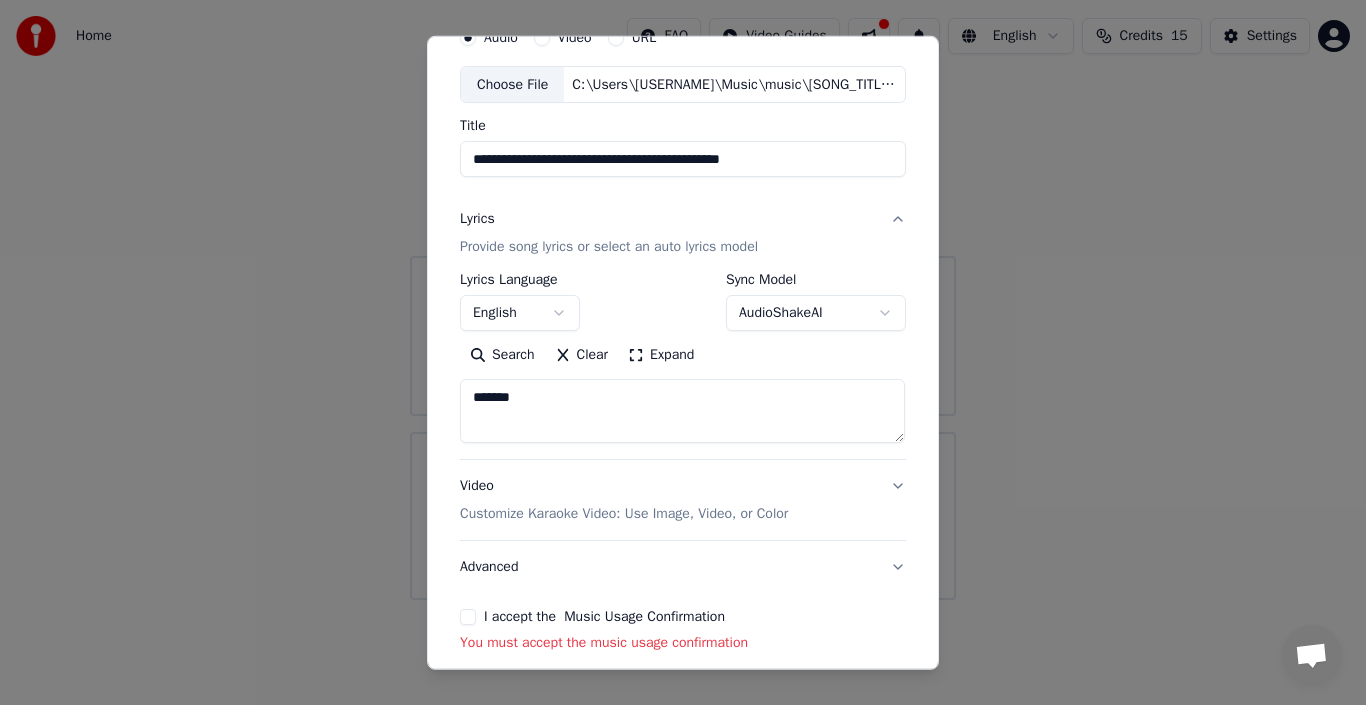 scroll, scrollTop: 185, scrollLeft: 0, axis: vertical 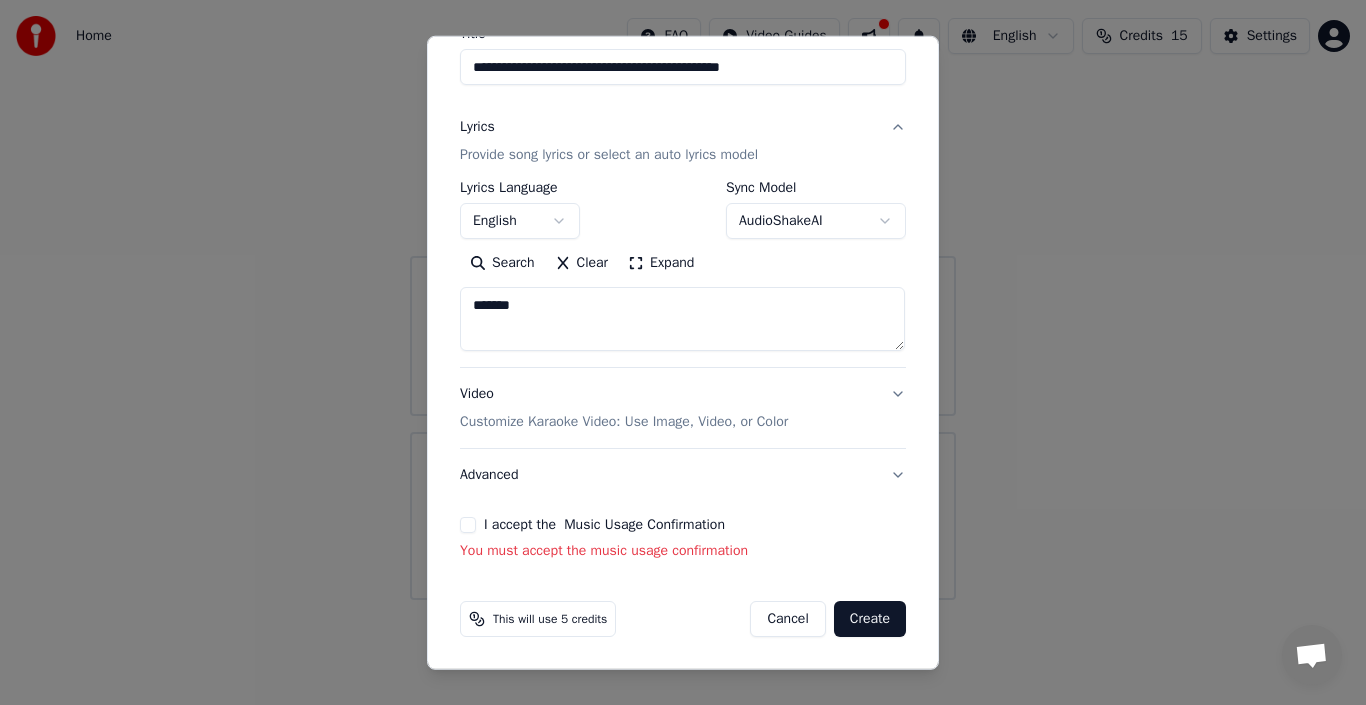 type on "*****" 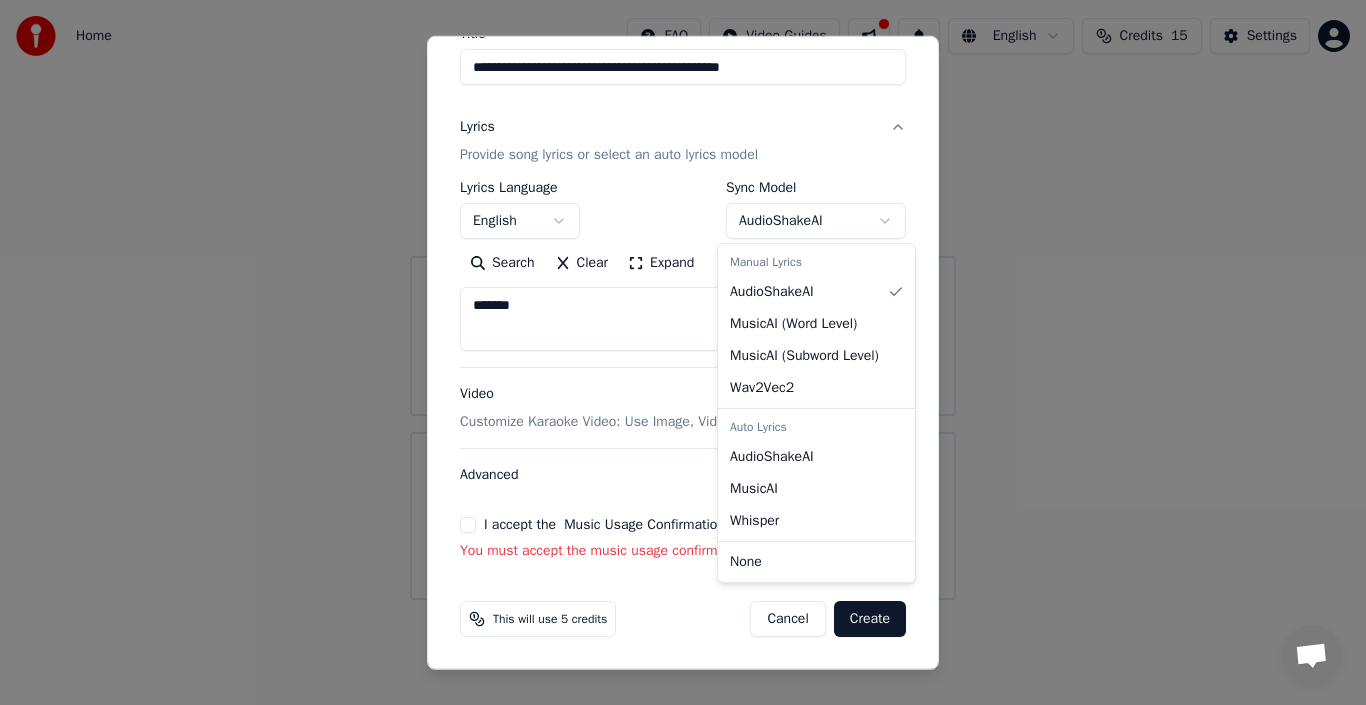 click on "Manual Lyrics" at bounding box center (816, 262) 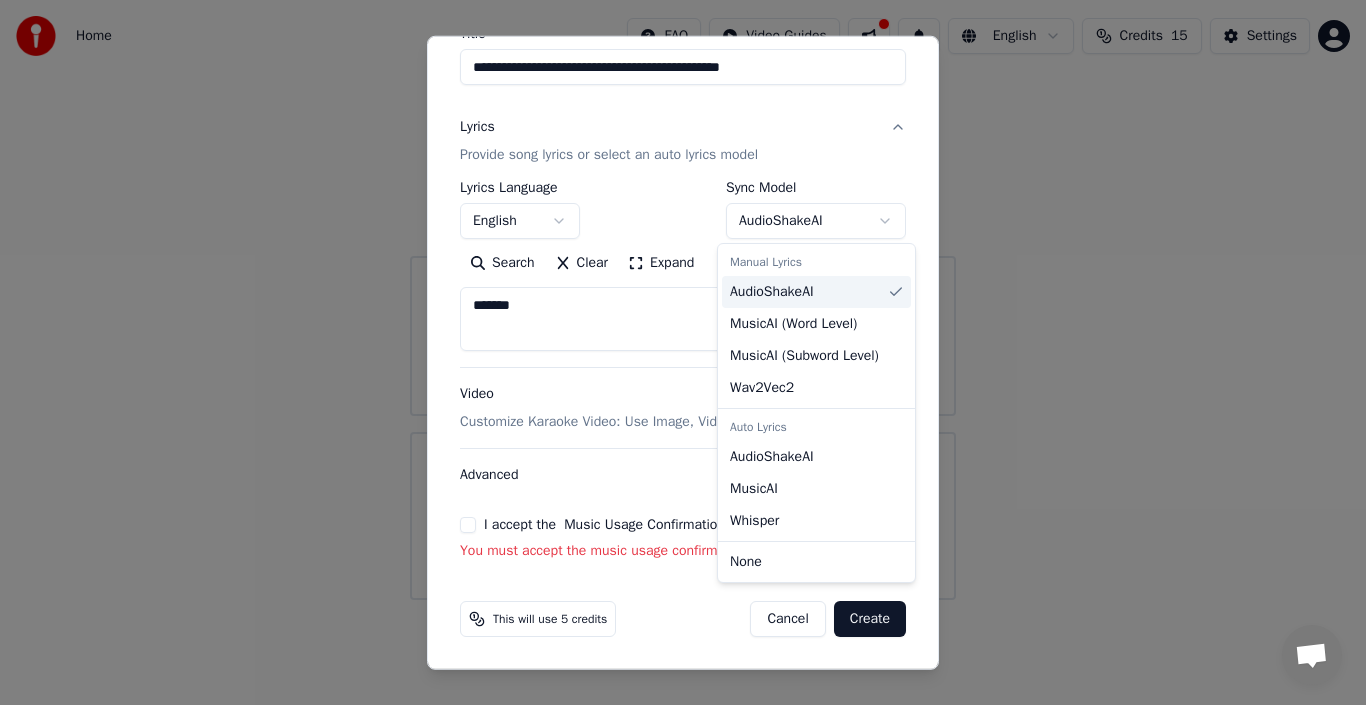 click on "Manual Lyrics" at bounding box center (816, 262) 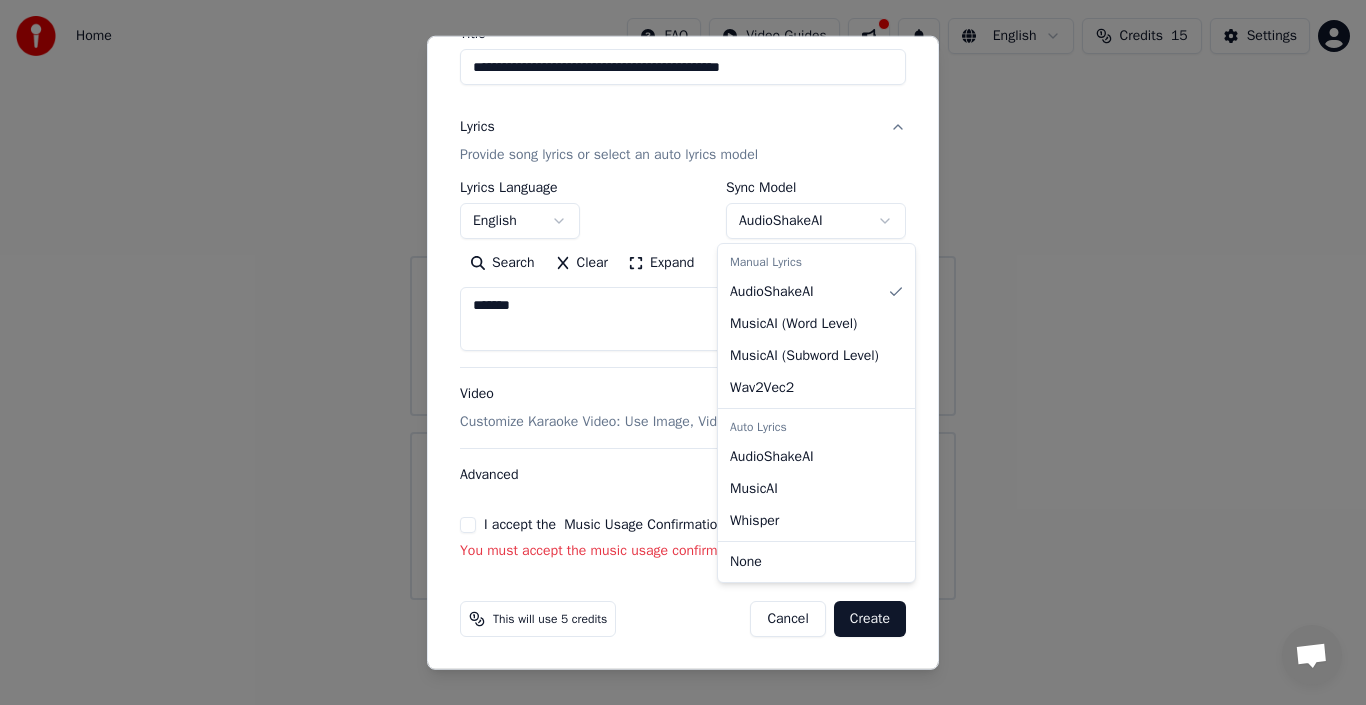 click on "**********" at bounding box center (683, 300) 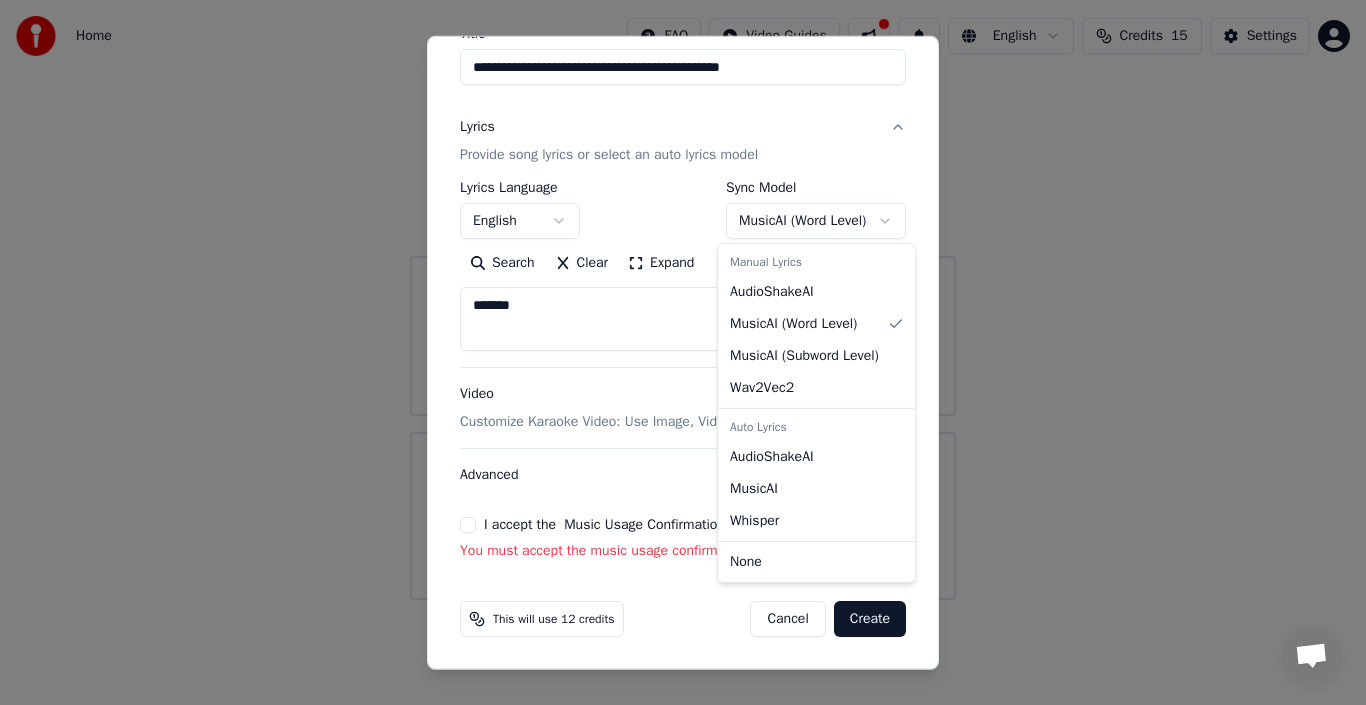 click on "**********" at bounding box center [683, 300] 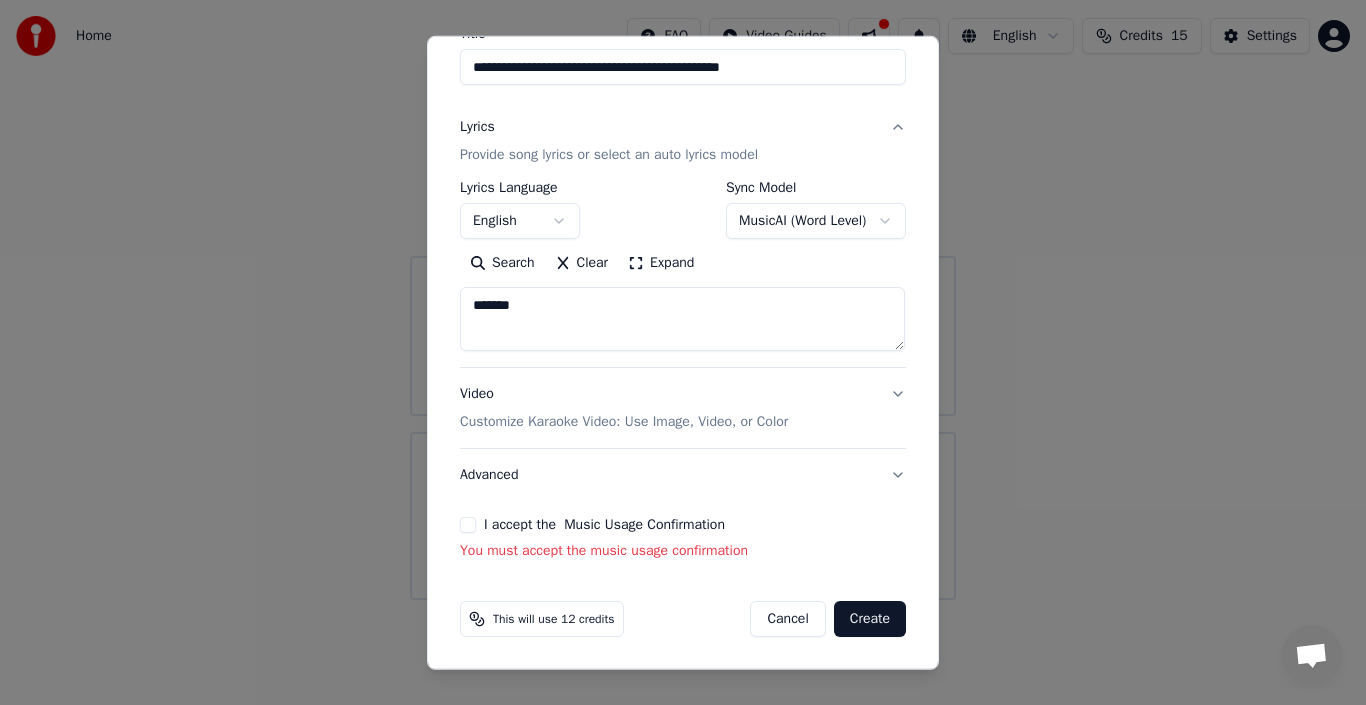 click on "*****" at bounding box center (682, 319) 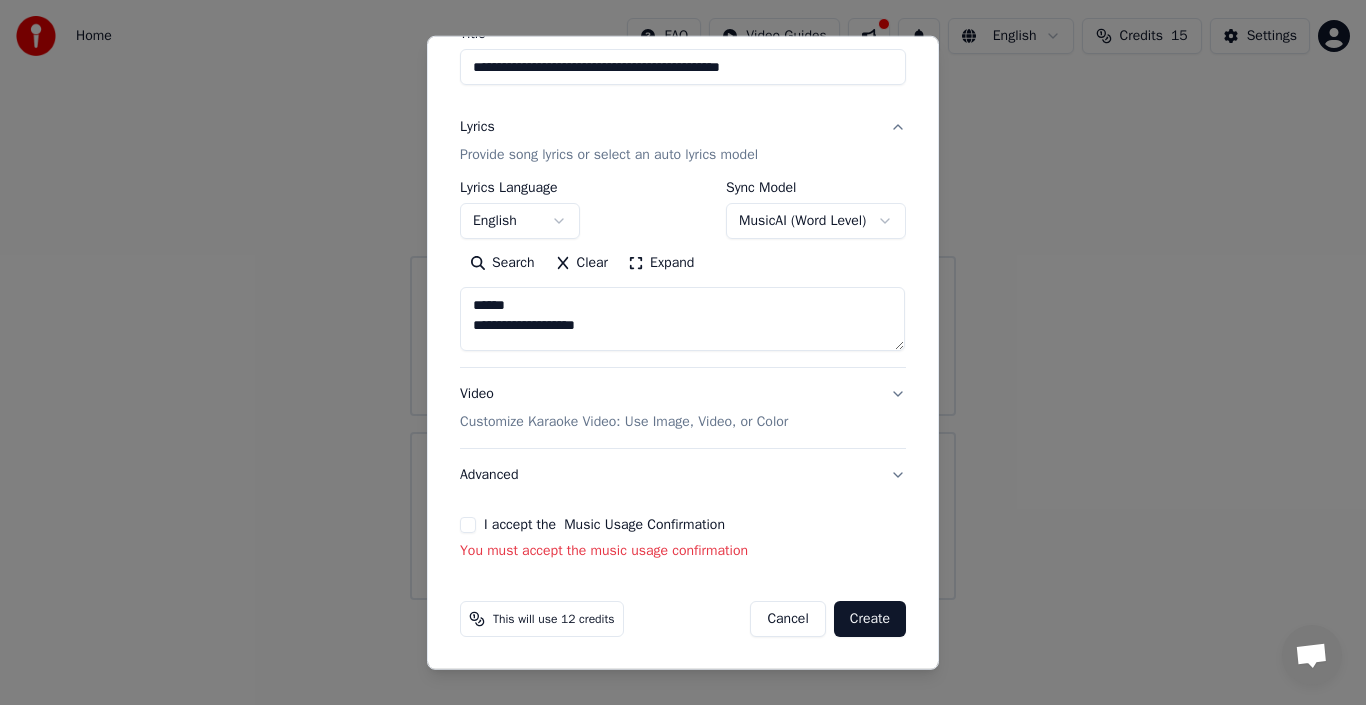 type on "**********" 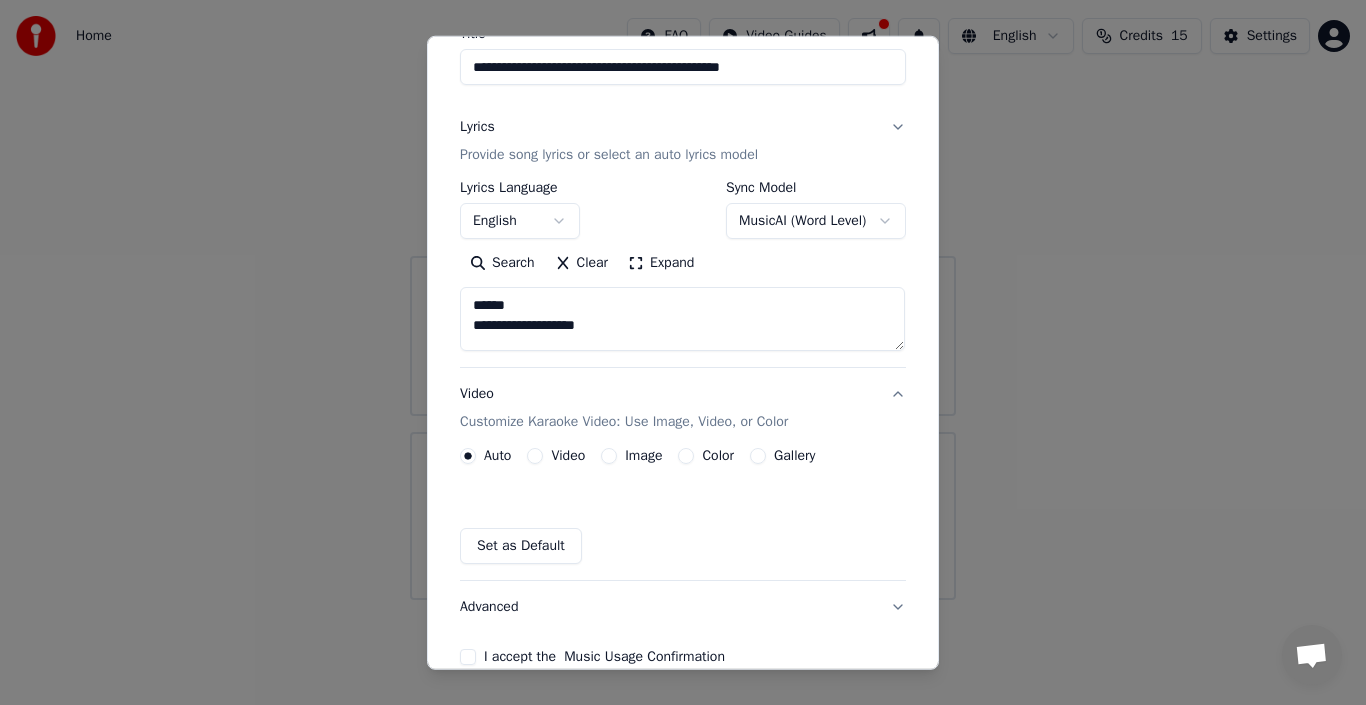 scroll, scrollTop: 131, scrollLeft: 0, axis: vertical 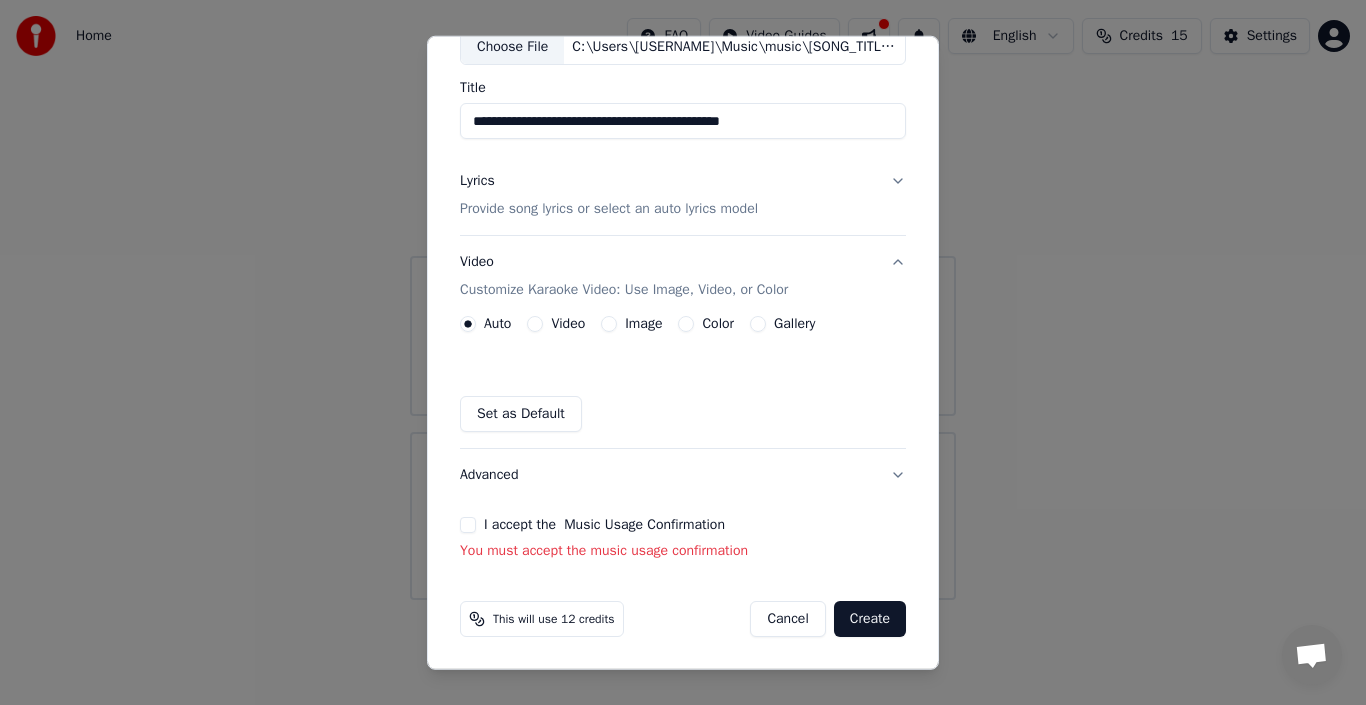 click on "Gallery" at bounding box center (758, 324) 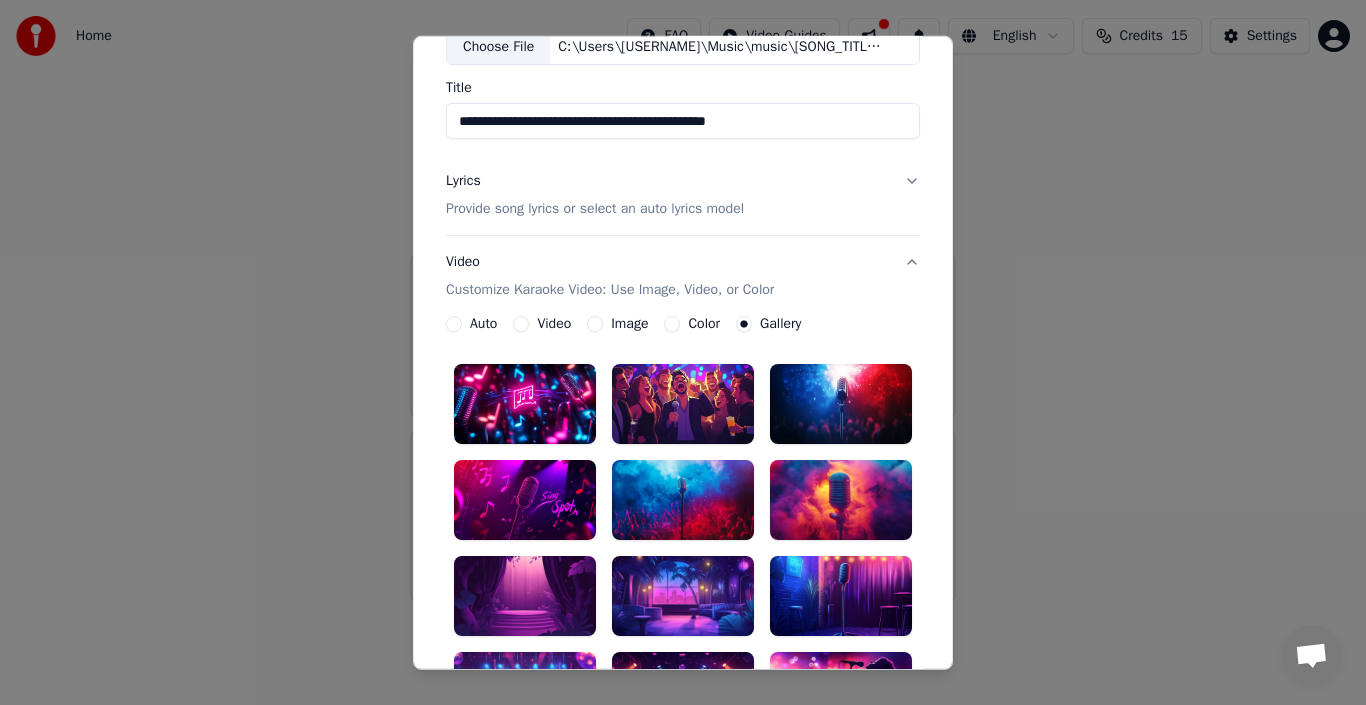click at bounding box center (841, 500) 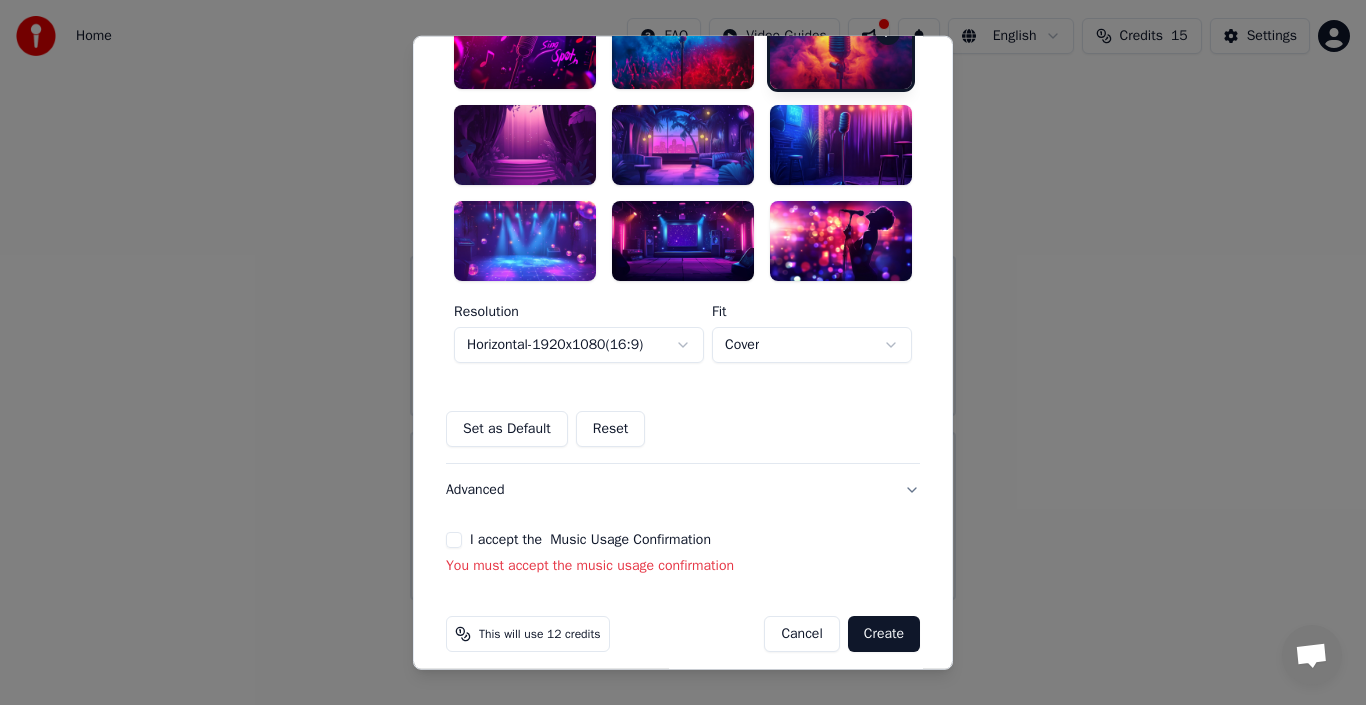 scroll, scrollTop: 596, scrollLeft: 0, axis: vertical 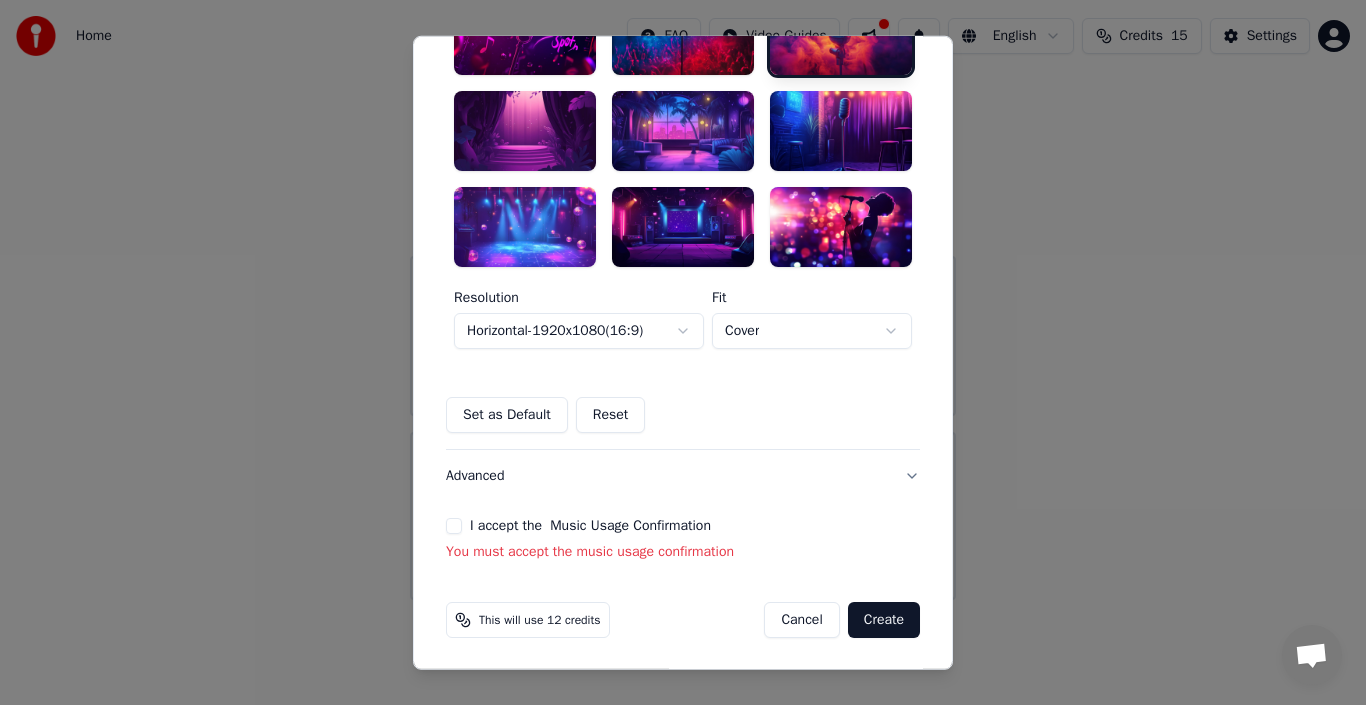 click on "Create" at bounding box center (884, 620) 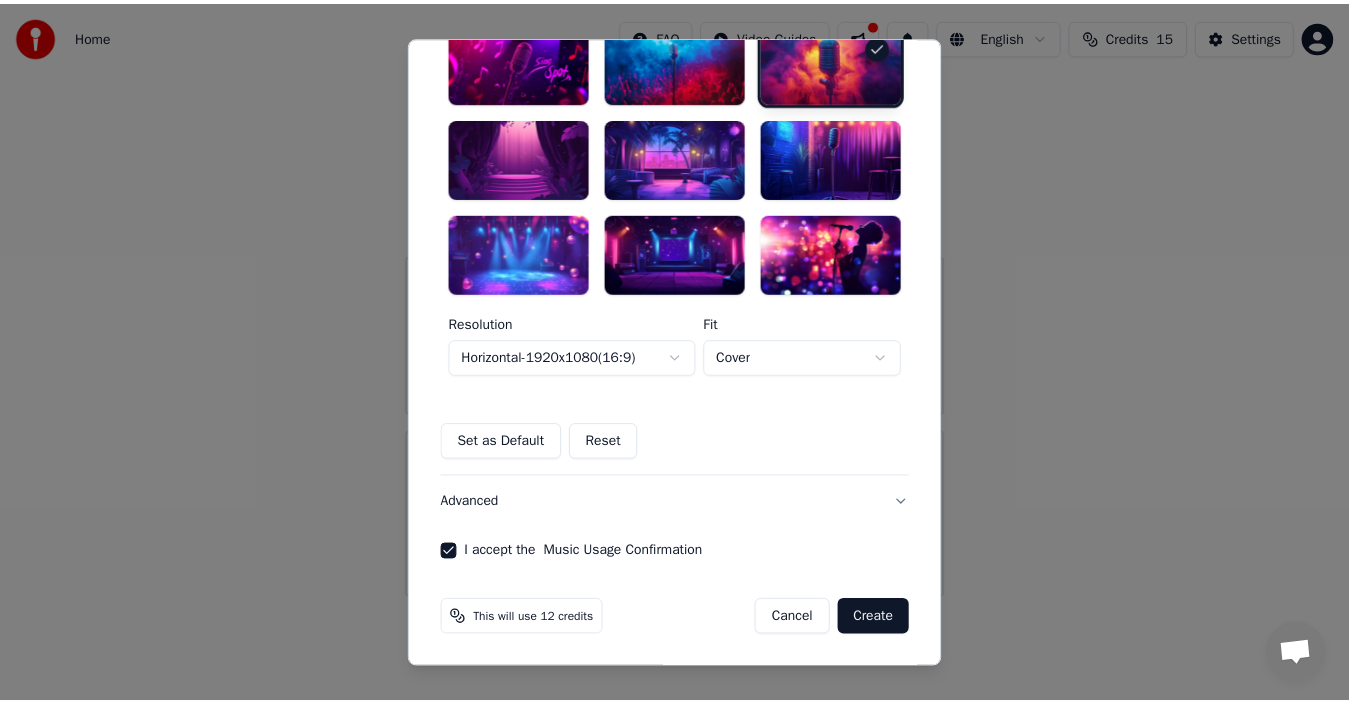 scroll, scrollTop: 568, scrollLeft: 0, axis: vertical 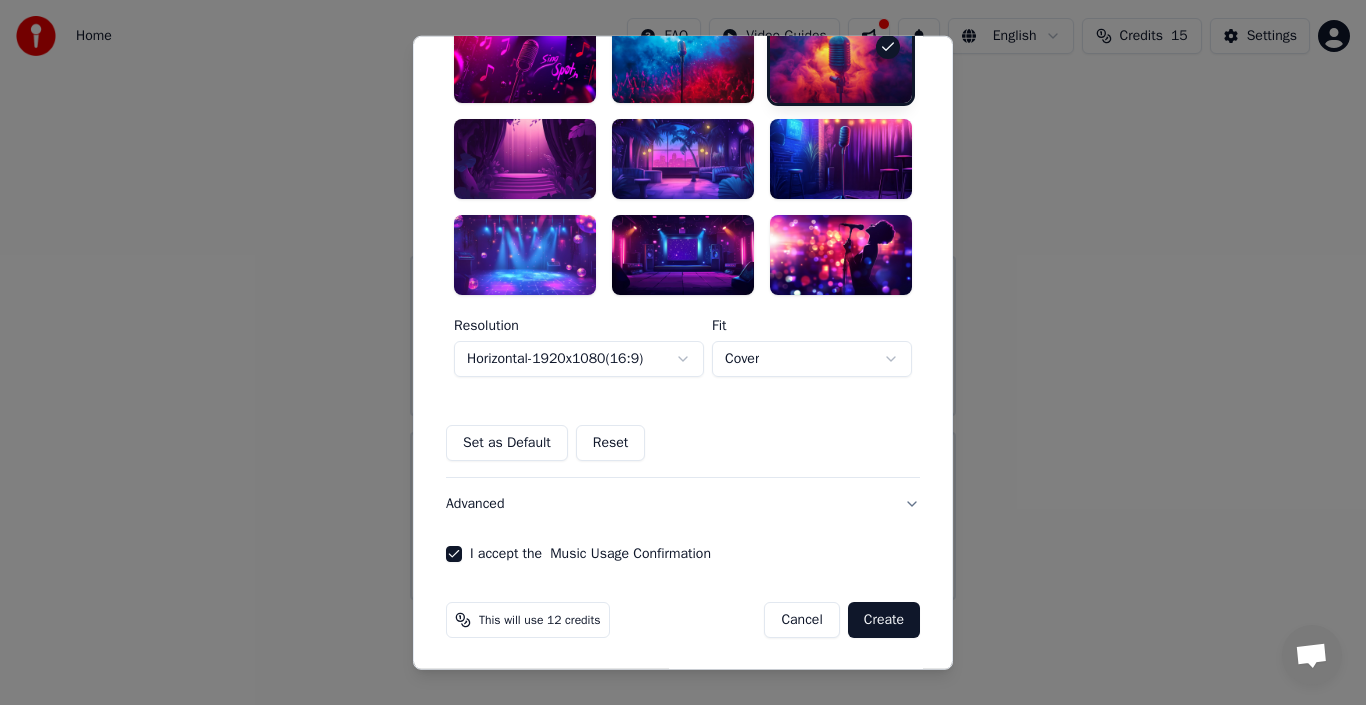 click on "Create" at bounding box center [884, 620] 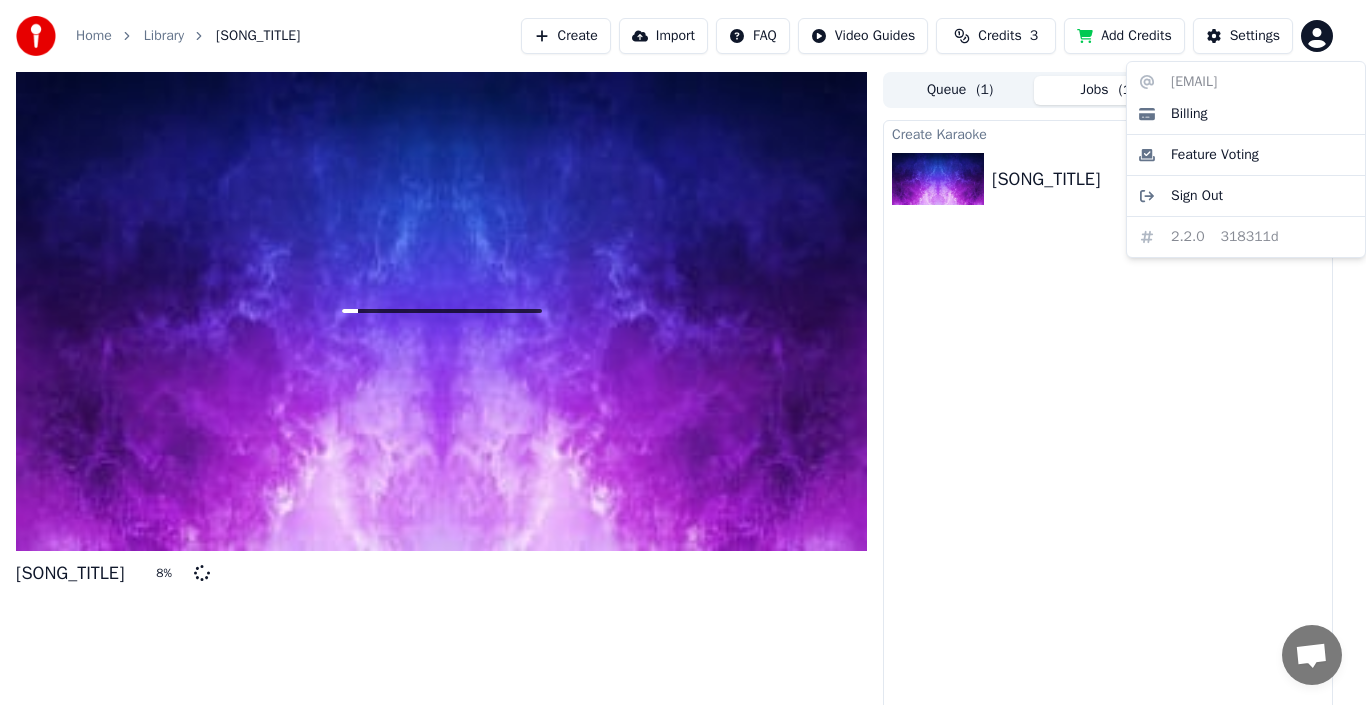 click on "Home Library [SONG_TITLE] 8 % Queue ( 1 ) Jobs ( 1 ) Library Create Karaoke [SONG_TITLE] 8 %
[EMAIL] Billing Feature Voting Sign Out 2.2.0 318311d" at bounding box center (683, 352) 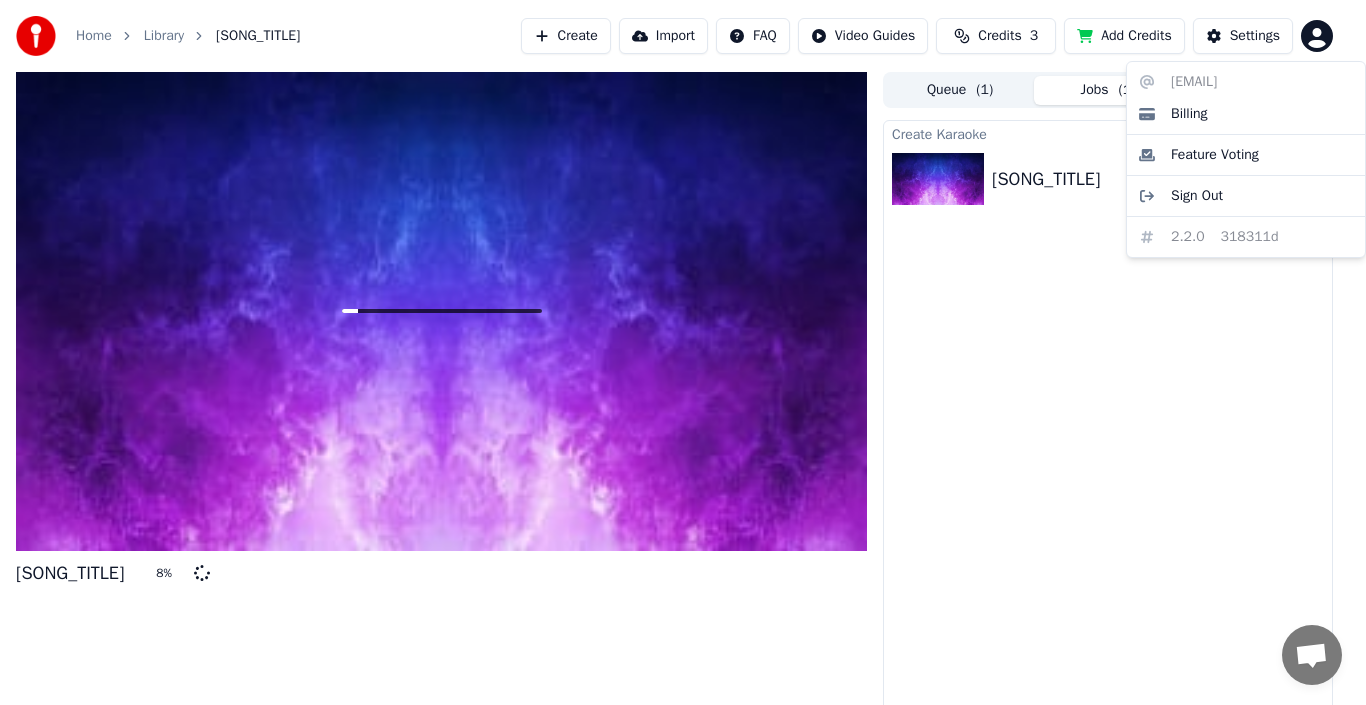 click on "Home Library [SONG_TITLE] 8 % Queue ( 1 ) Jobs ( 1 ) Library Create Karaoke [SONG_TITLE] 8 %
[EMAIL] Billing Feature Voting Sign Out 2.2.0 318311d" at bounding box center (683, 352) 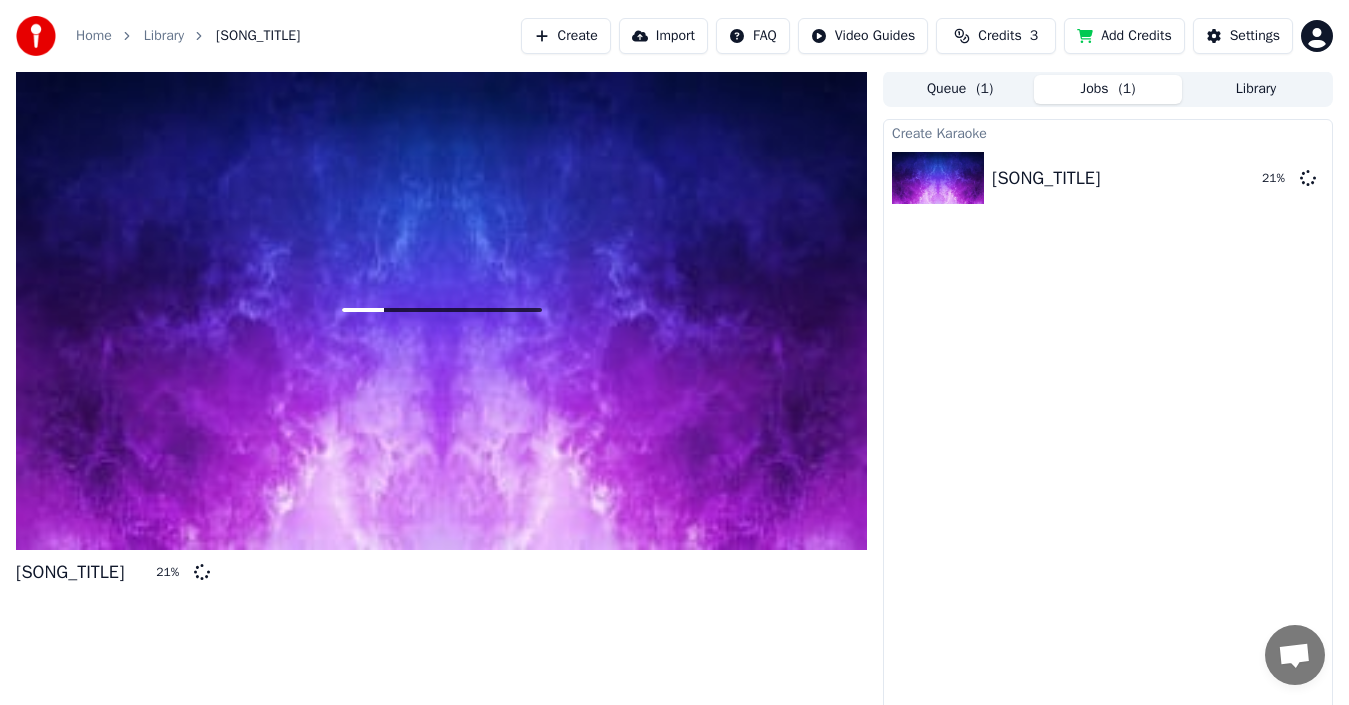 scroll, scrollTop: 0, scrollLeft: 0, axis: both 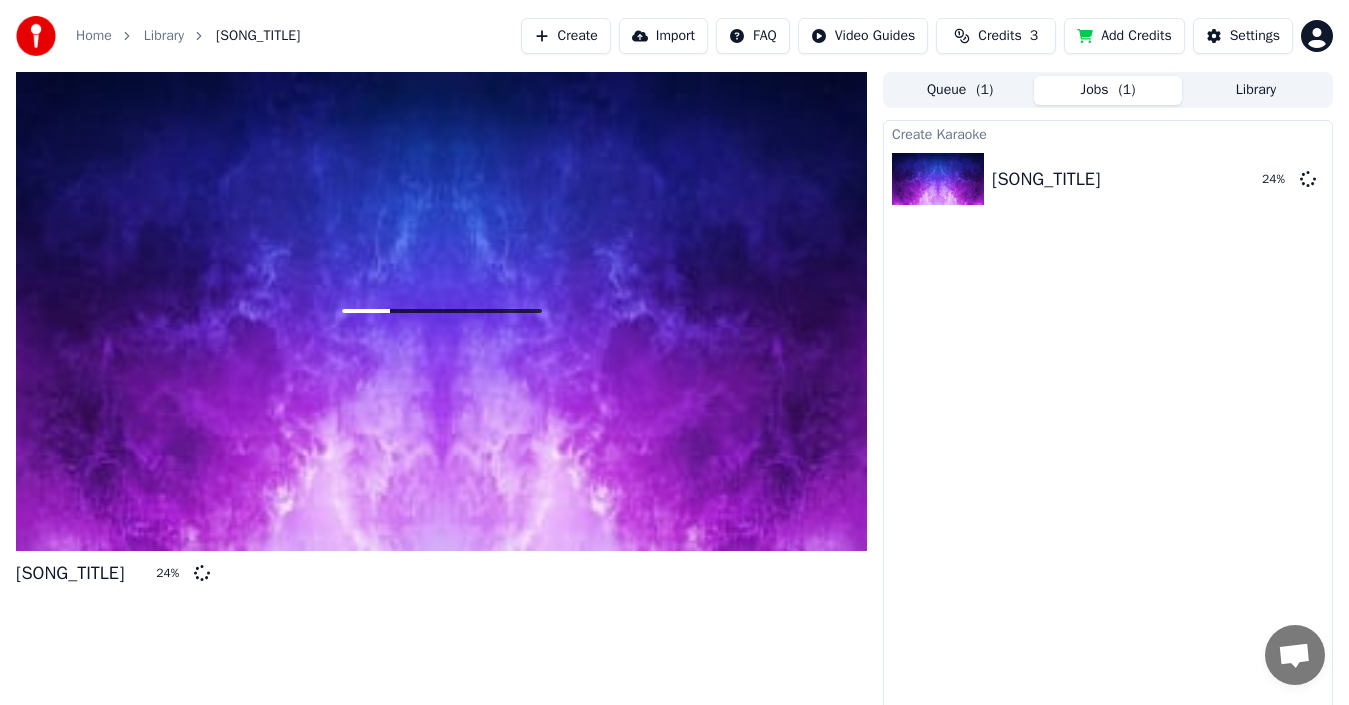 click on "Create" at bounding box center (566, 36) 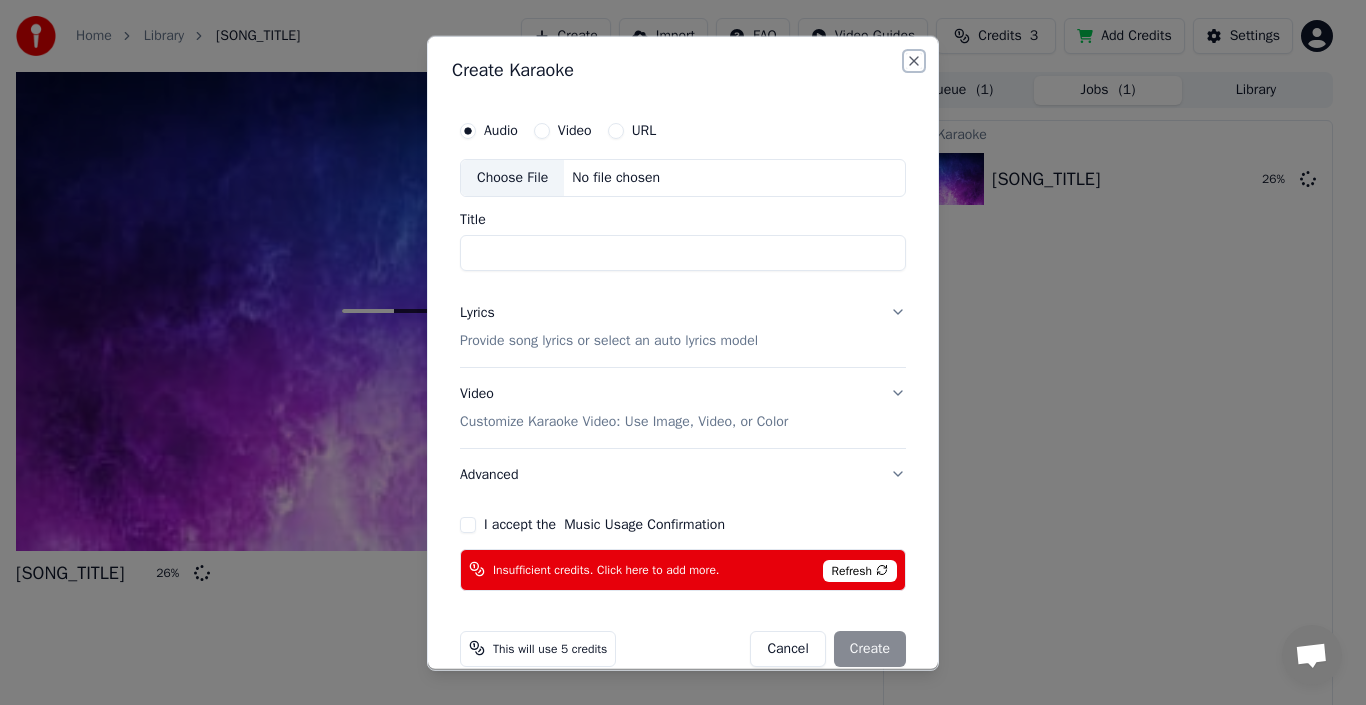 click on "Close" at bounding box center (914, 60) 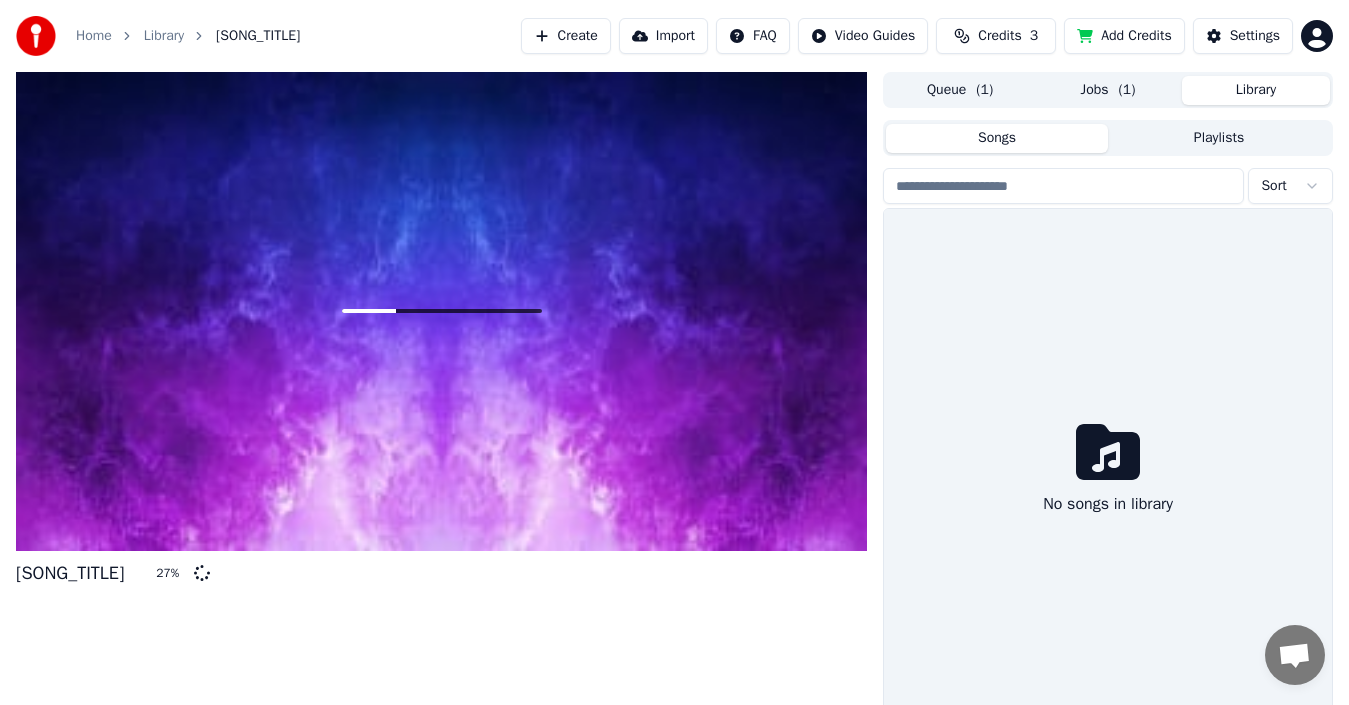 click on "Library" at bounding box center (1256, 90) 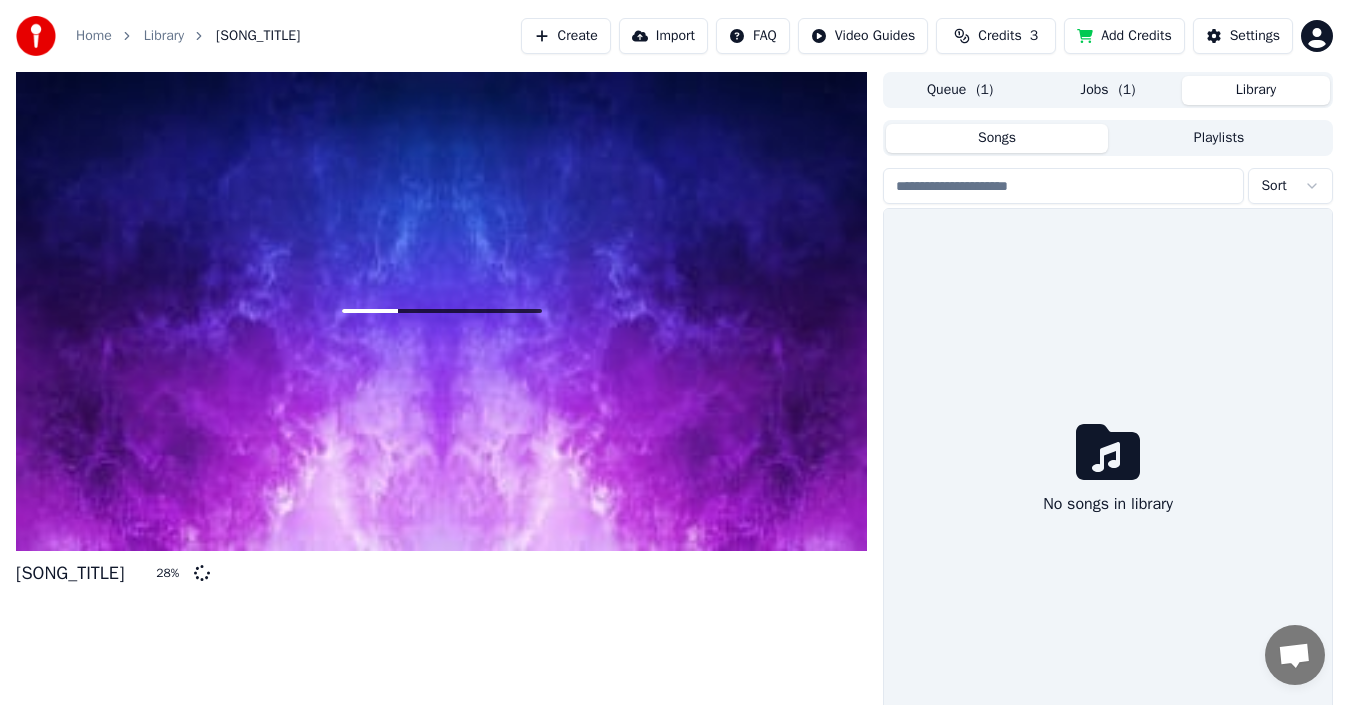 click on "Jobs ( 1 )" at bounding box center [1108, 90] 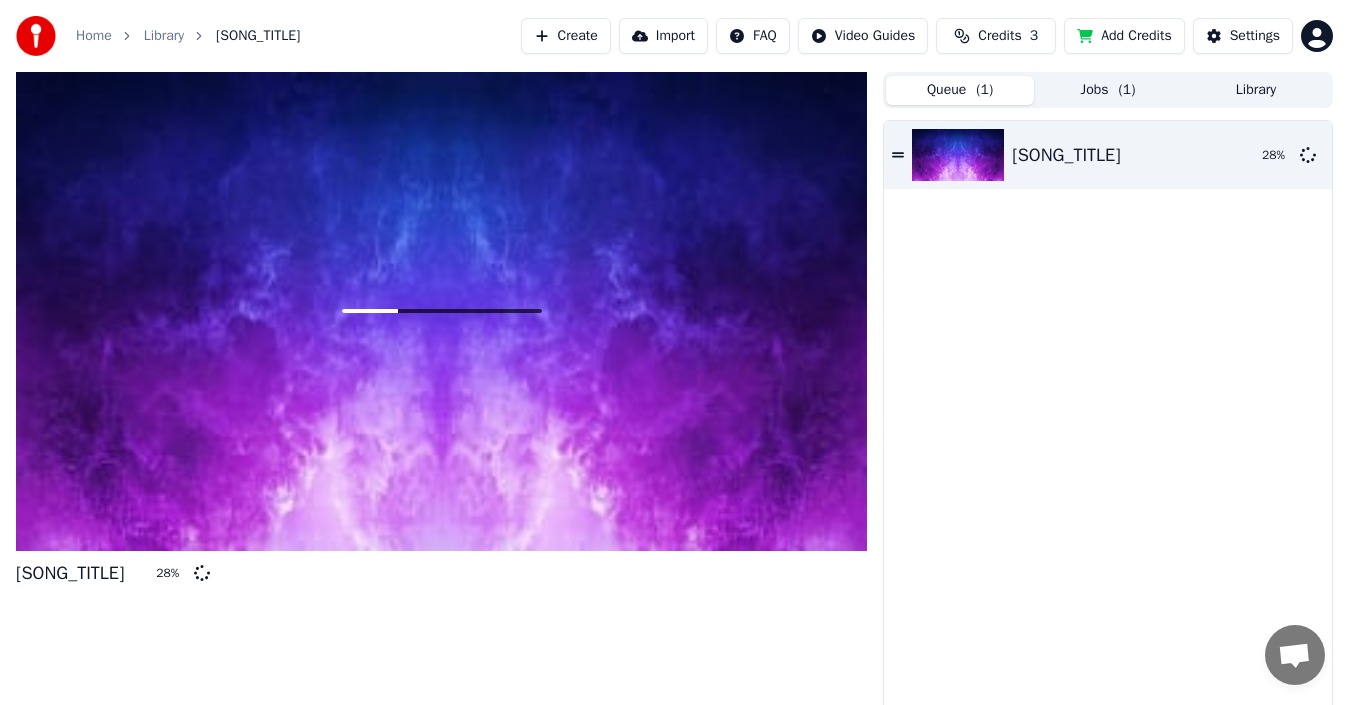 click on "( 1 )" at bounding box center (984, 90) 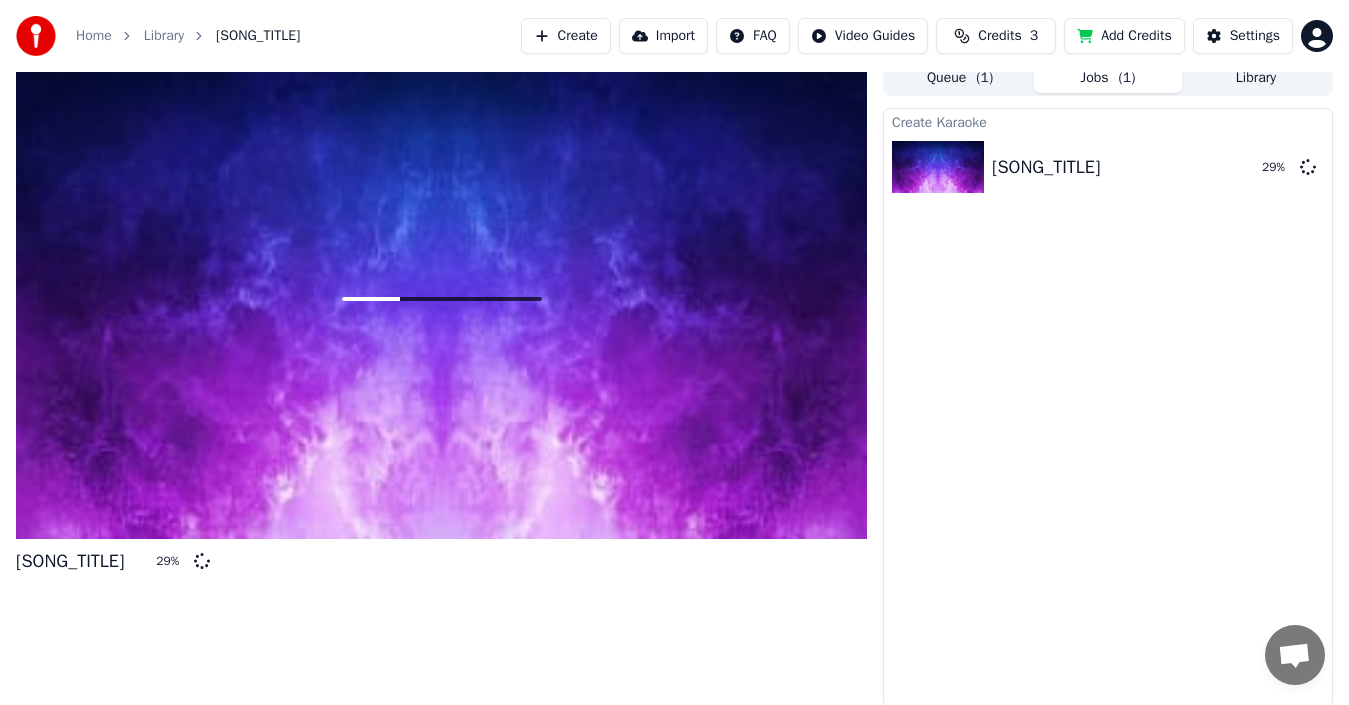scroll, scrollTop: 0, scrollLeft: 0, axis: both 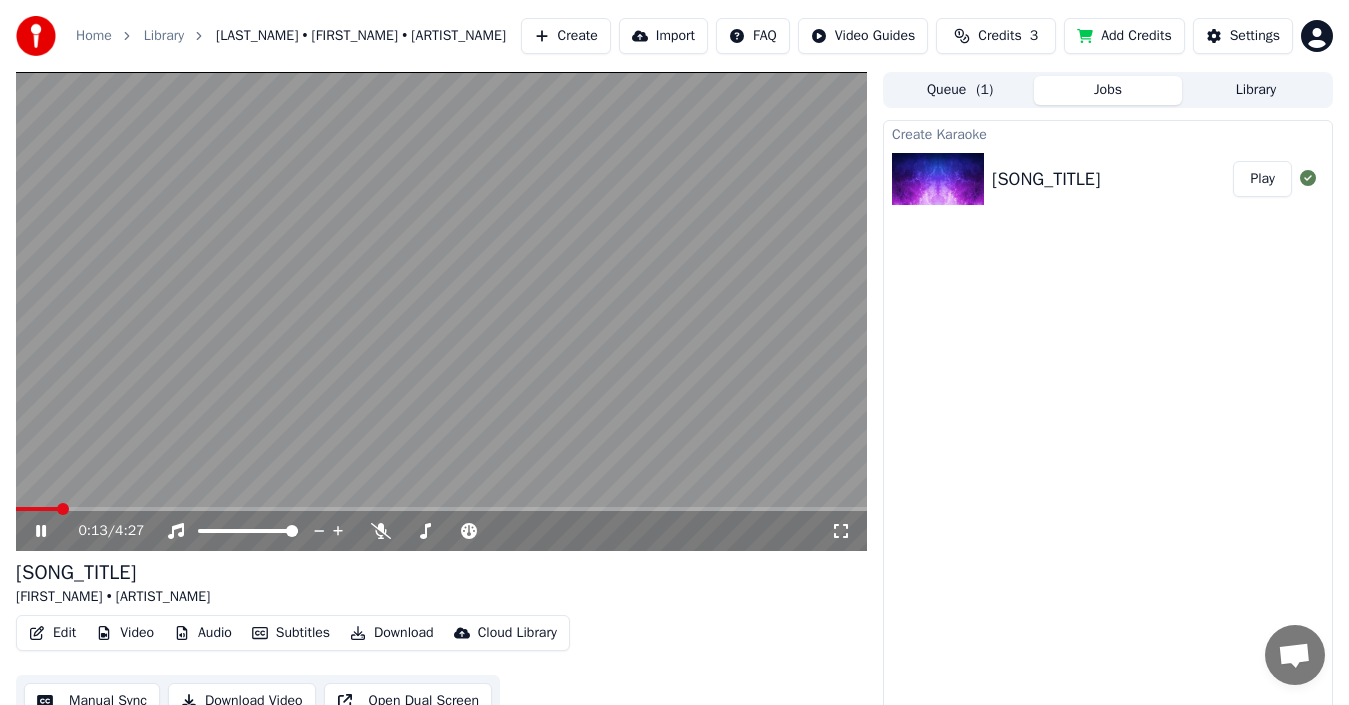 click 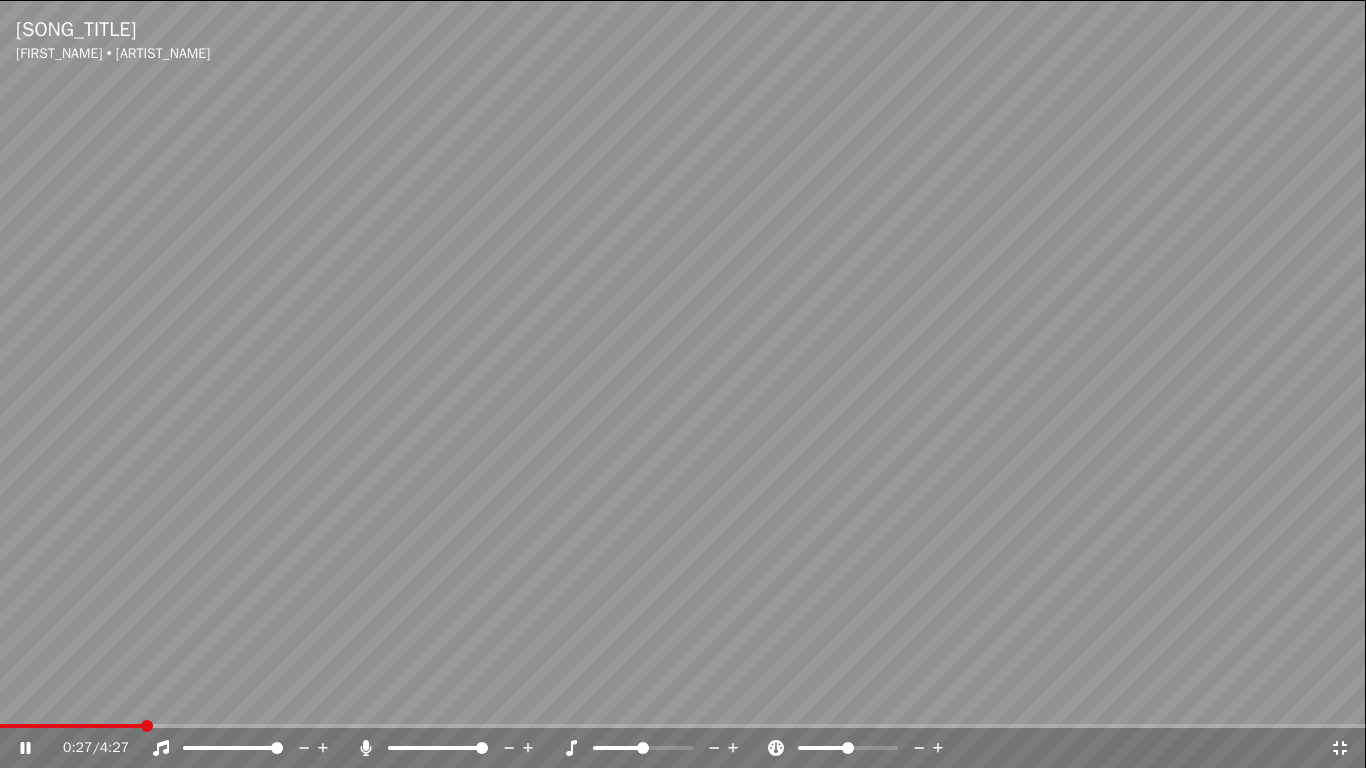 click at bounding box center [482, 748] 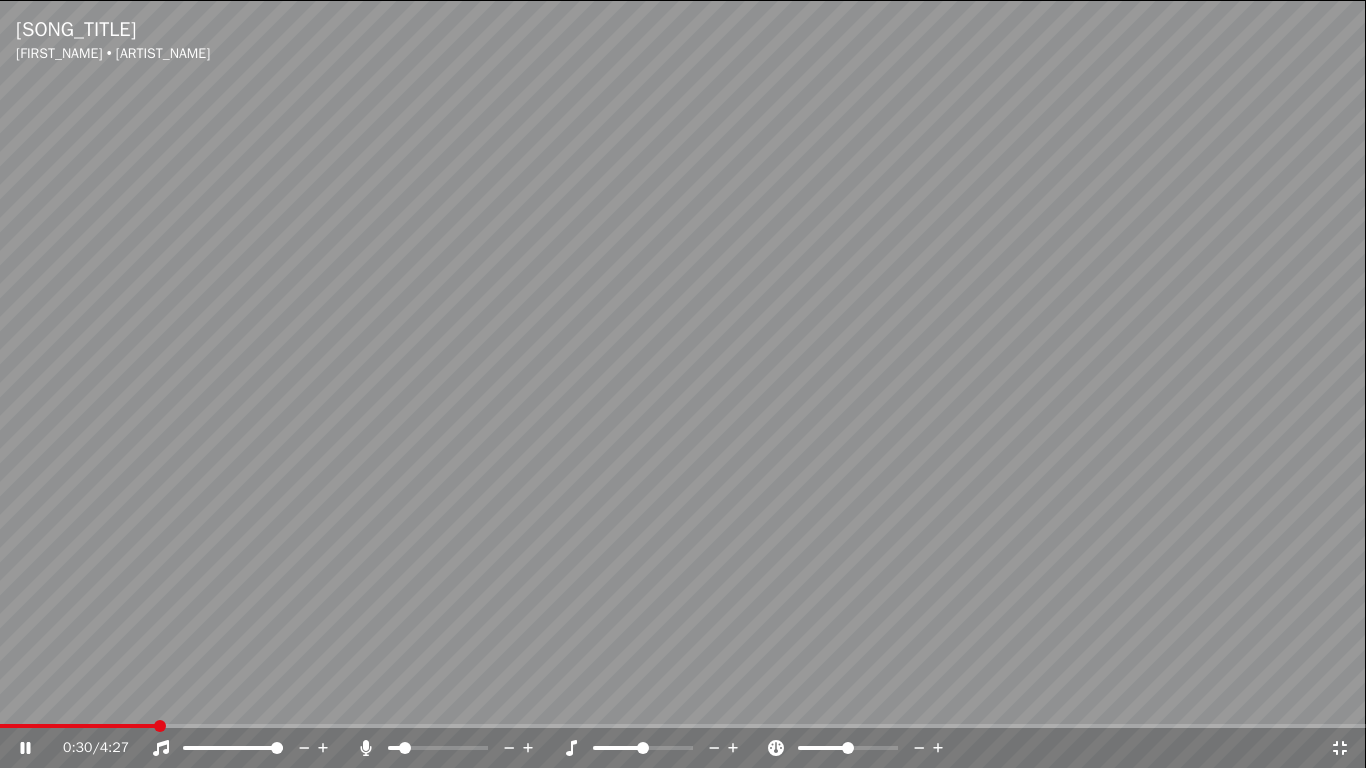click at bounding box center (405, 748) 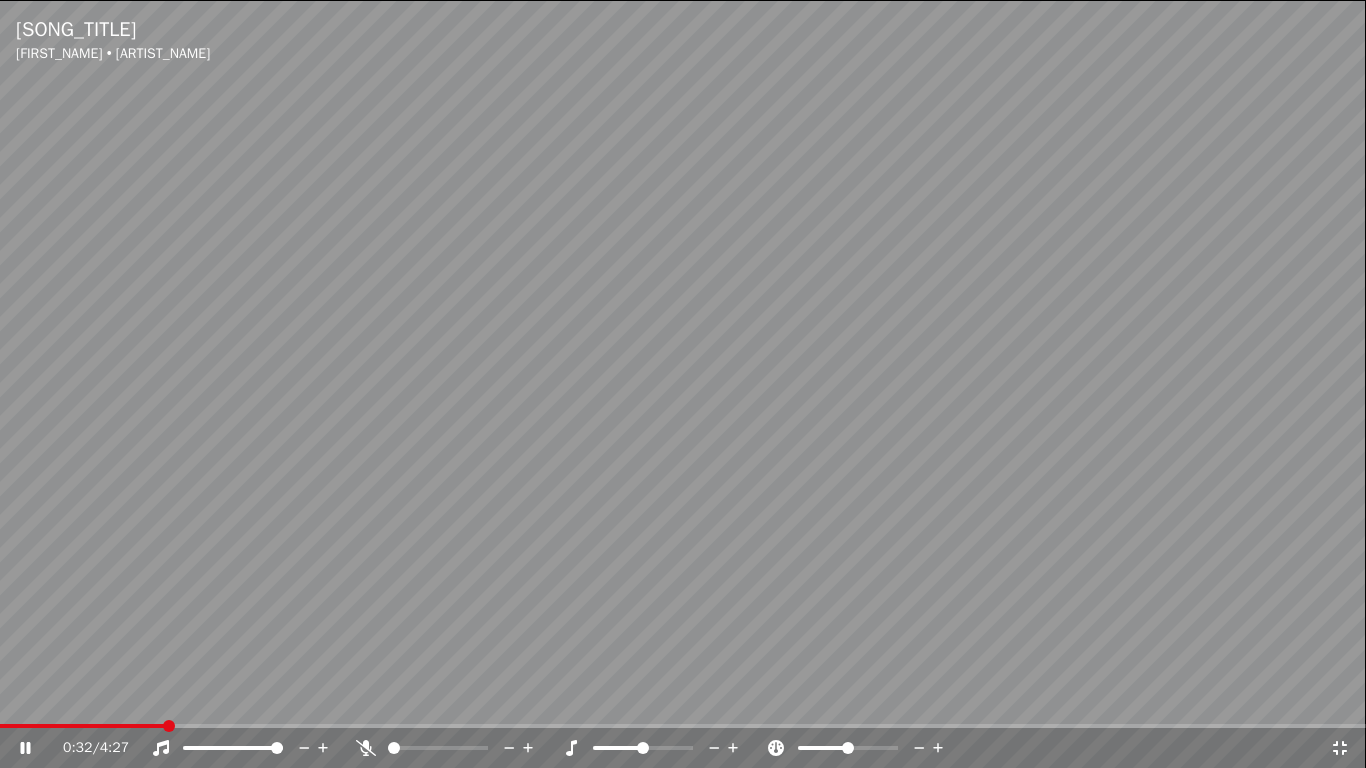 click at bounding box center (394, 748) 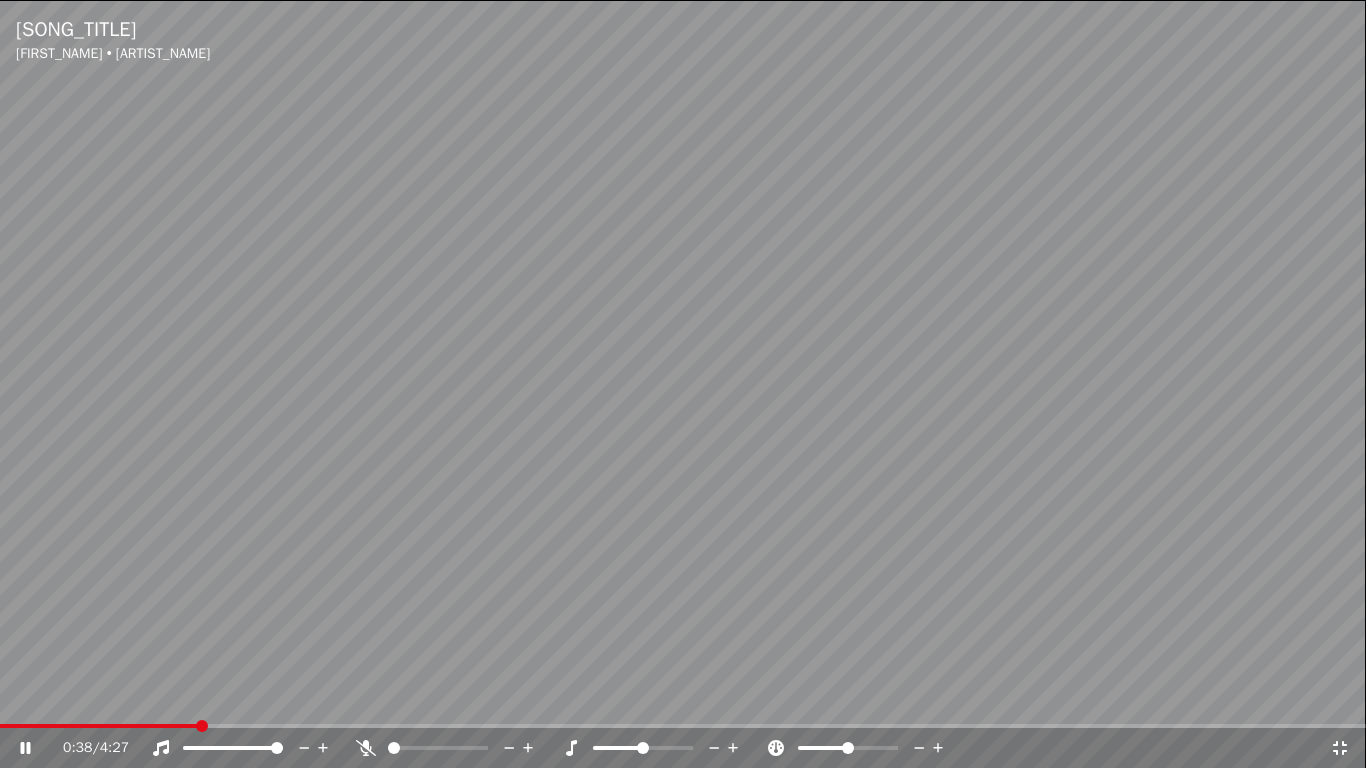 click 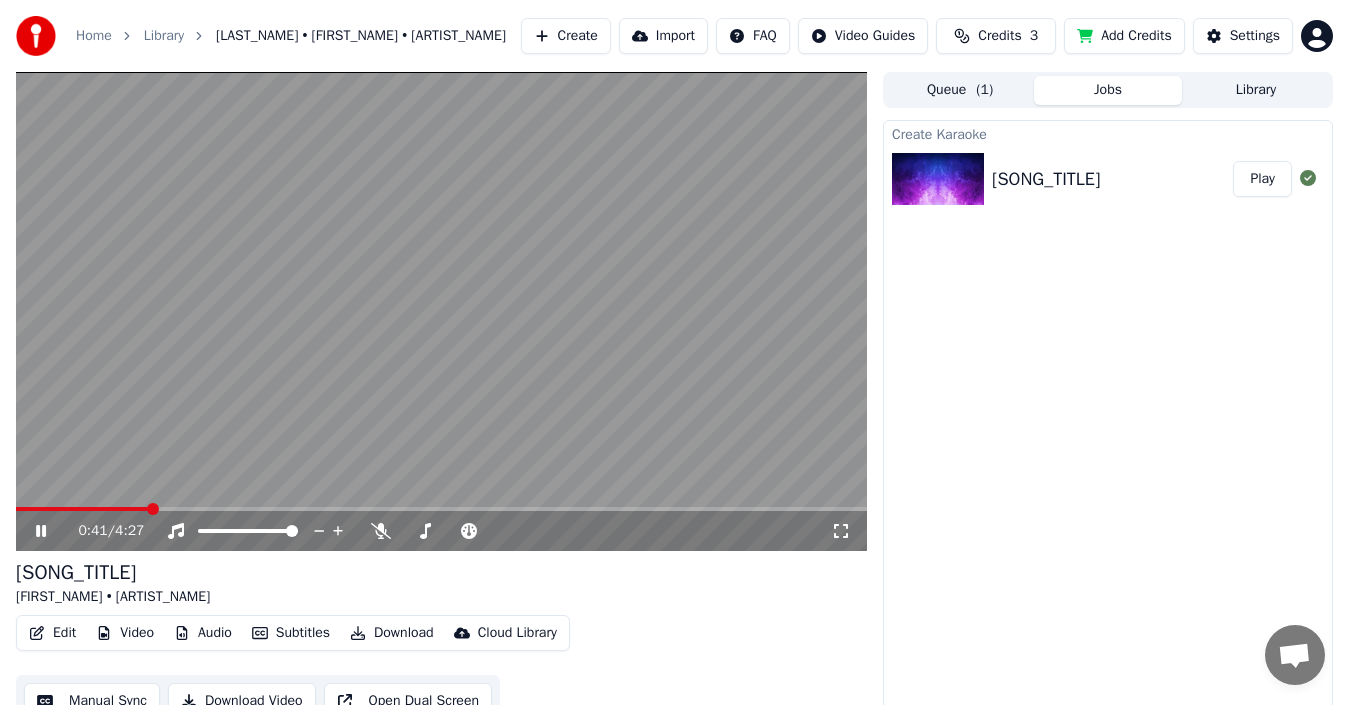 click on "Import" at bounding box center [663, 36] 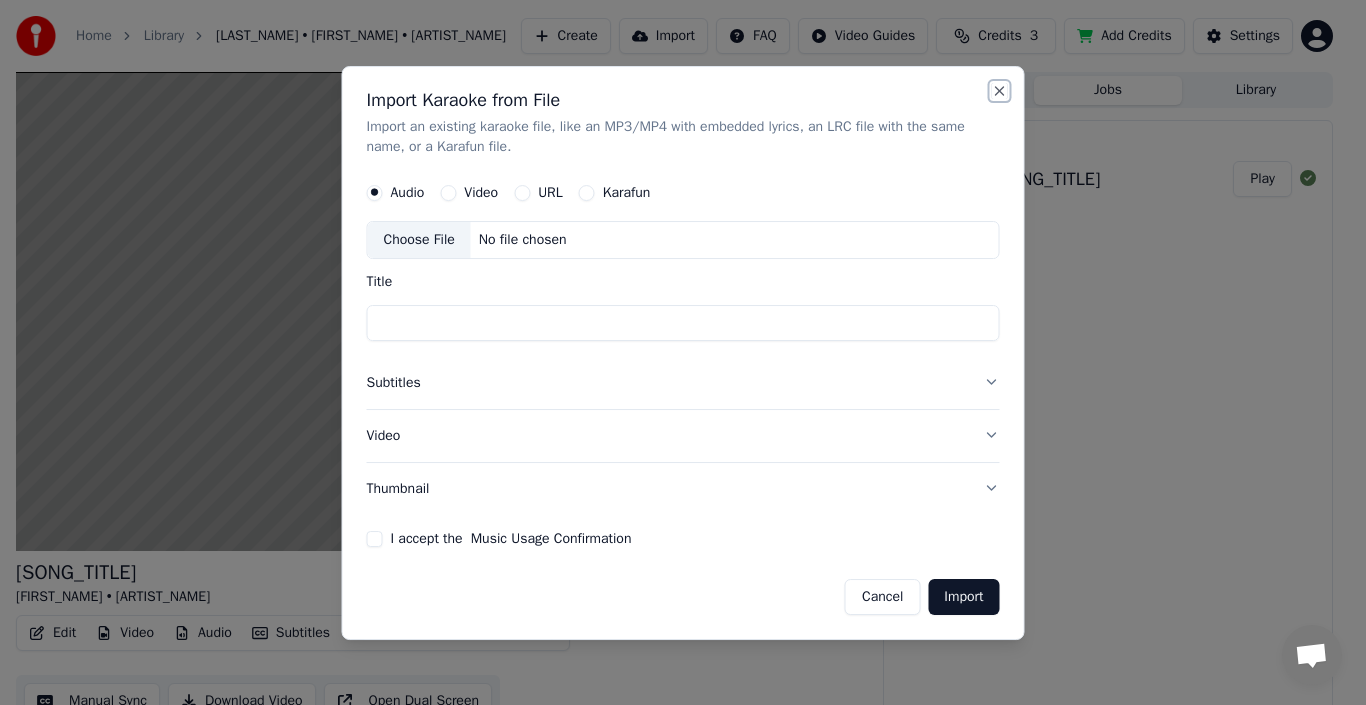 click on "Close" at bounding box center [1000, 91] 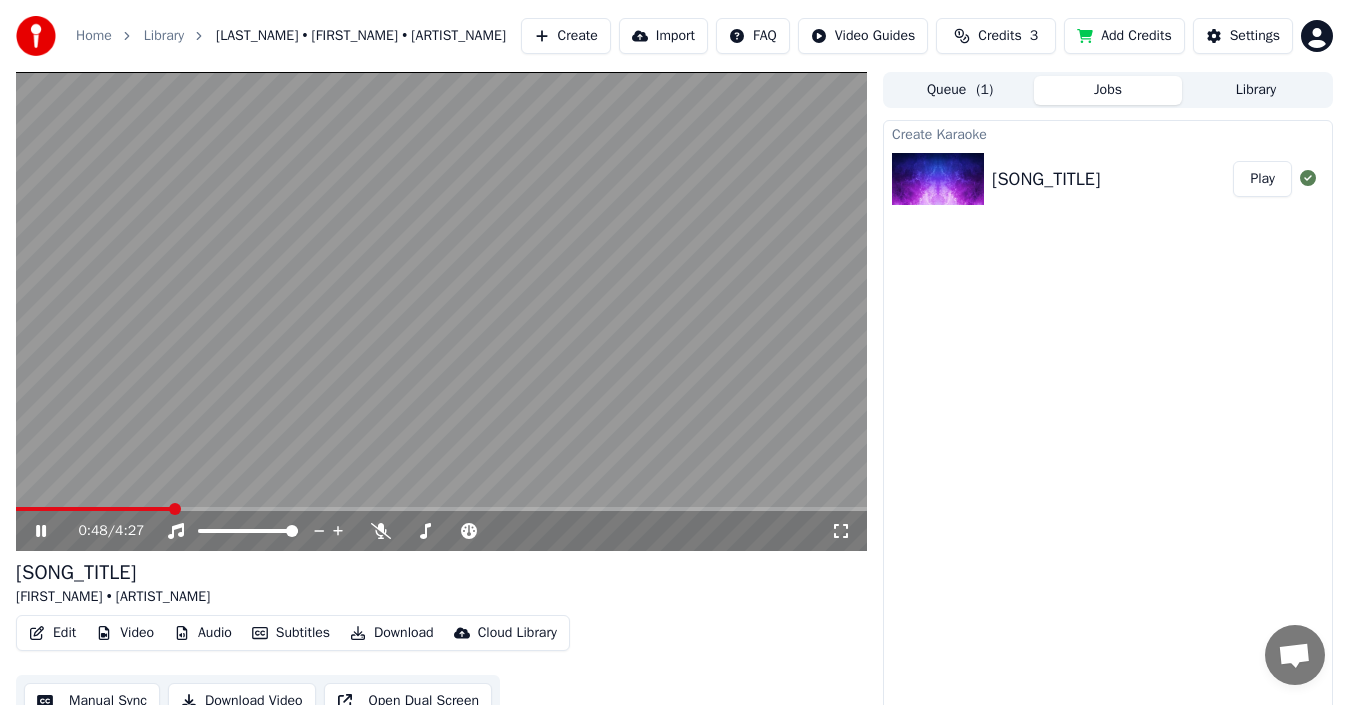 click on "Play" at bounding box center (1262, 179) 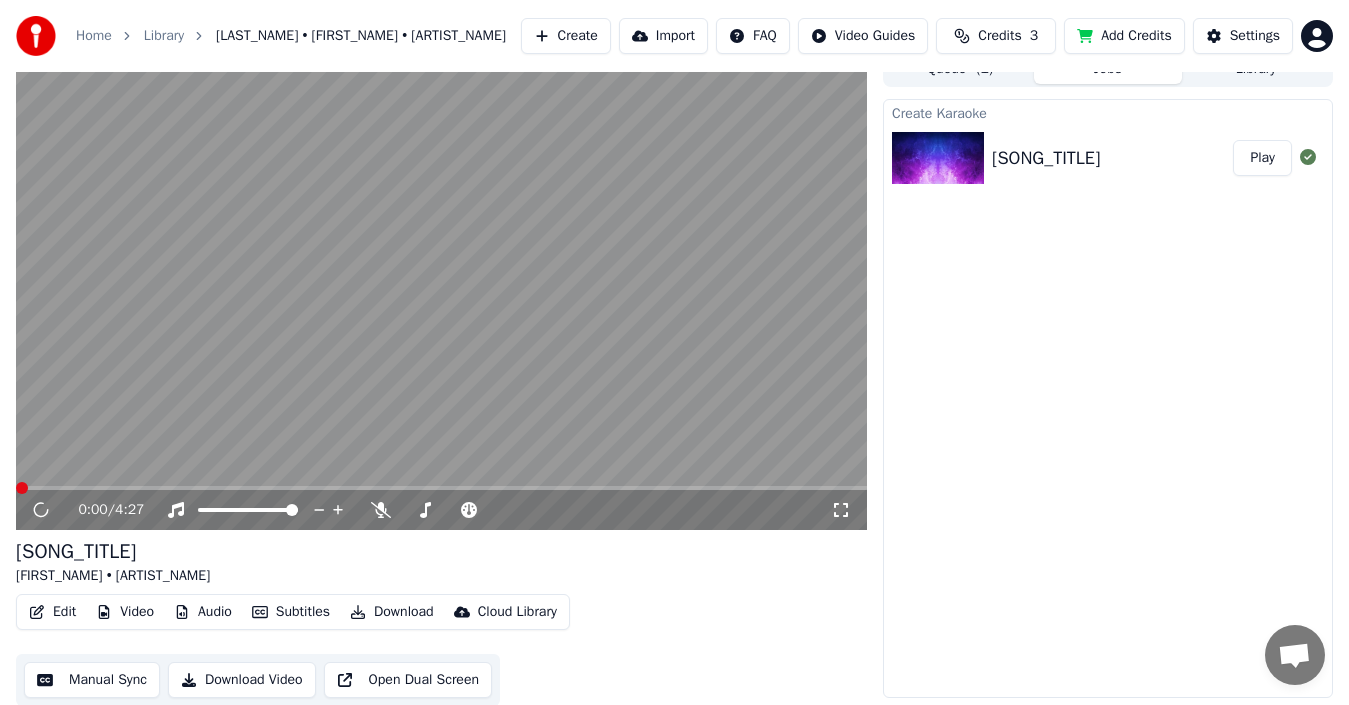 scroll, scrollTop: 22, scrollLeft: 0, axis: vertical 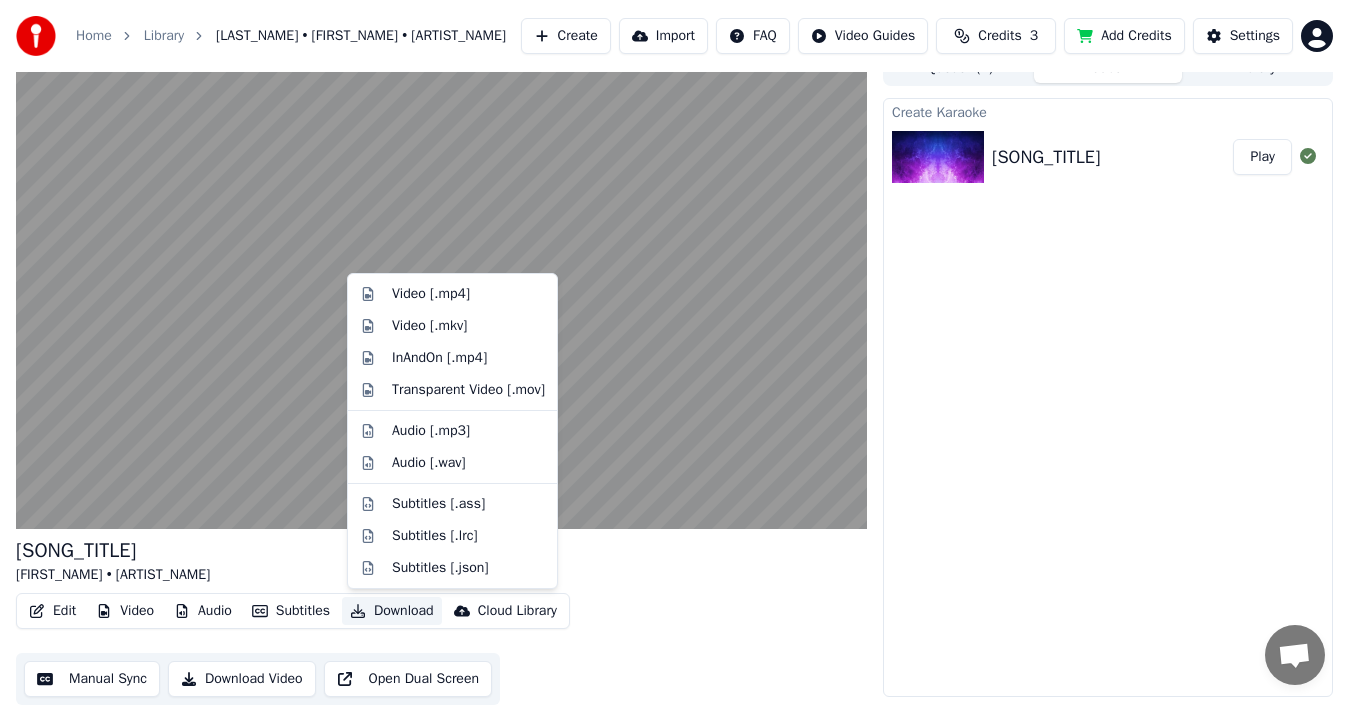 click on "Download" at bounding box center (392, 611) 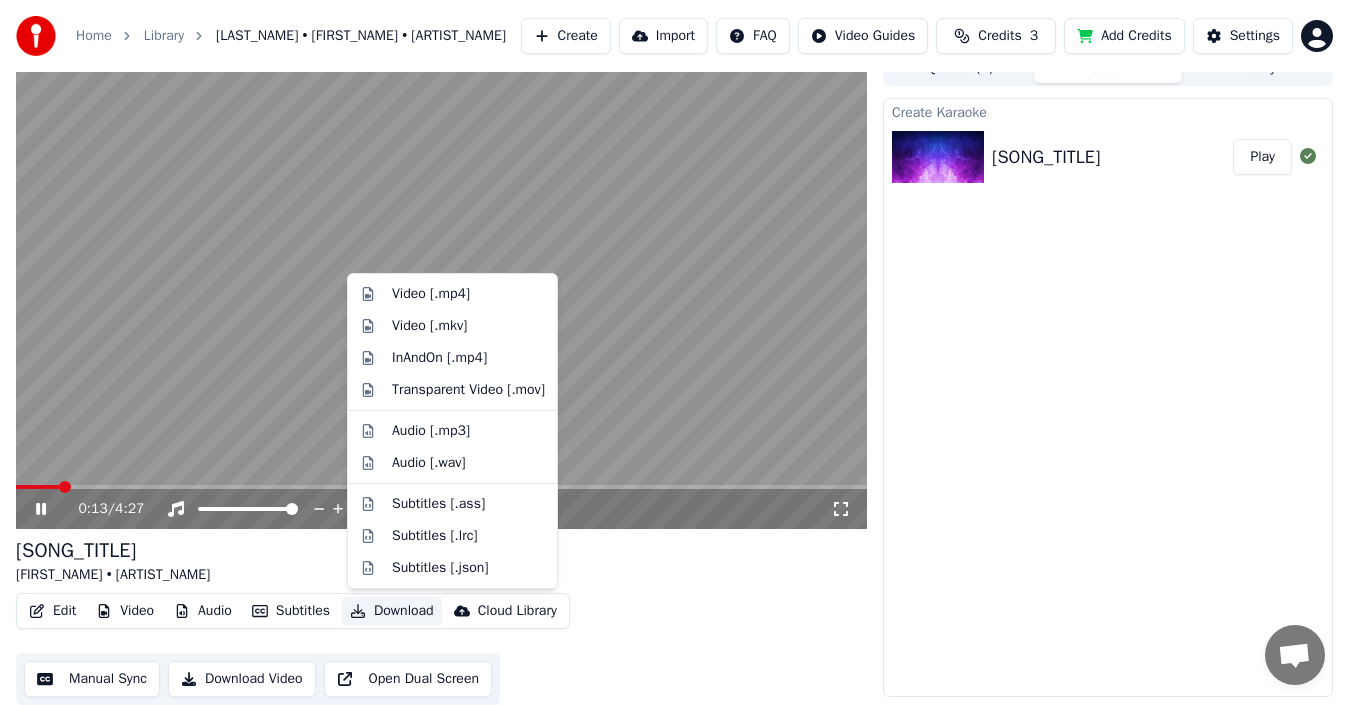 click at bounding box center [441, 289] 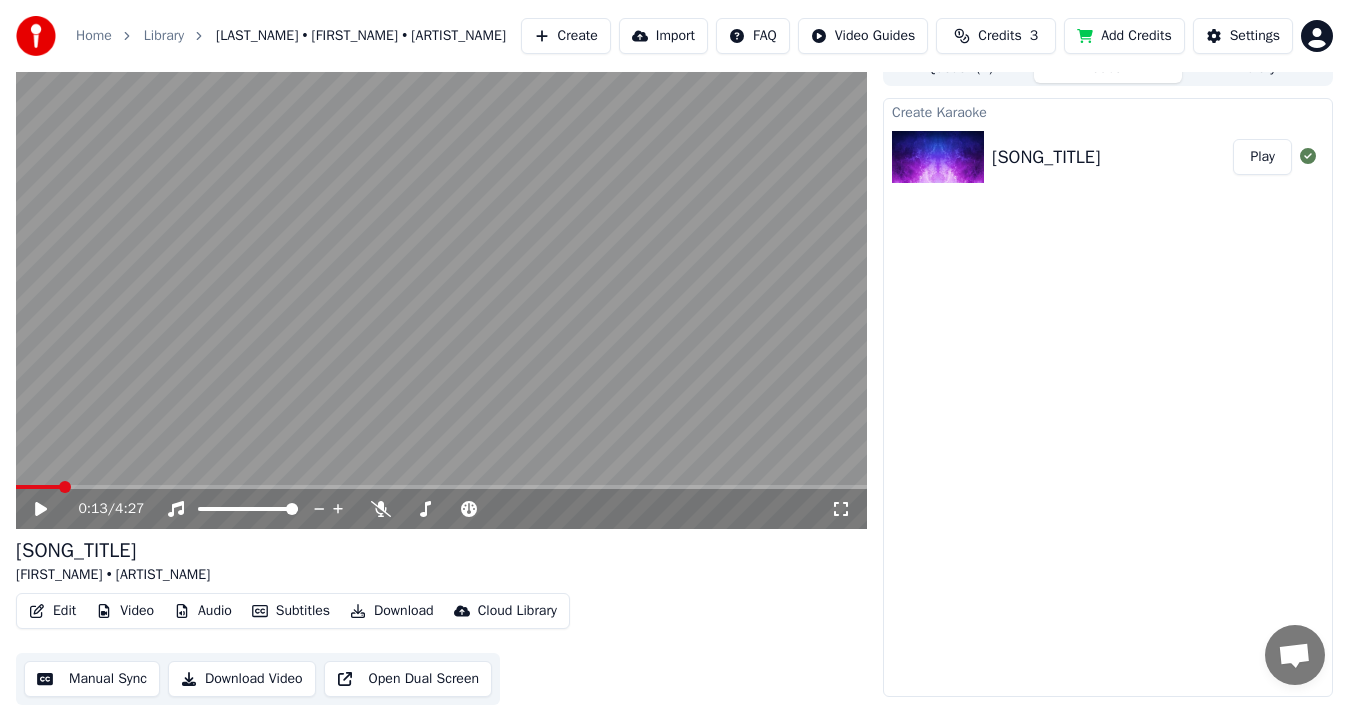 click 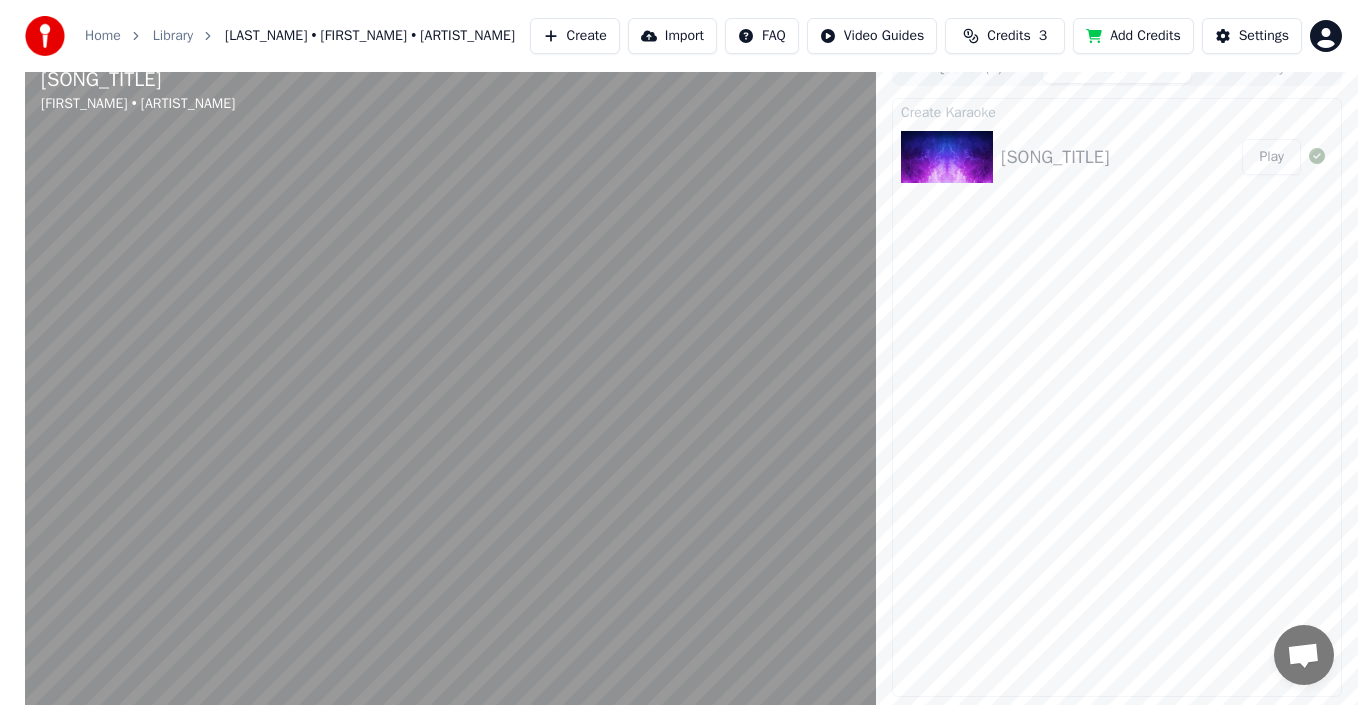 scroll, scrollTop: 5, scrollLeft: 0, axis: vertical 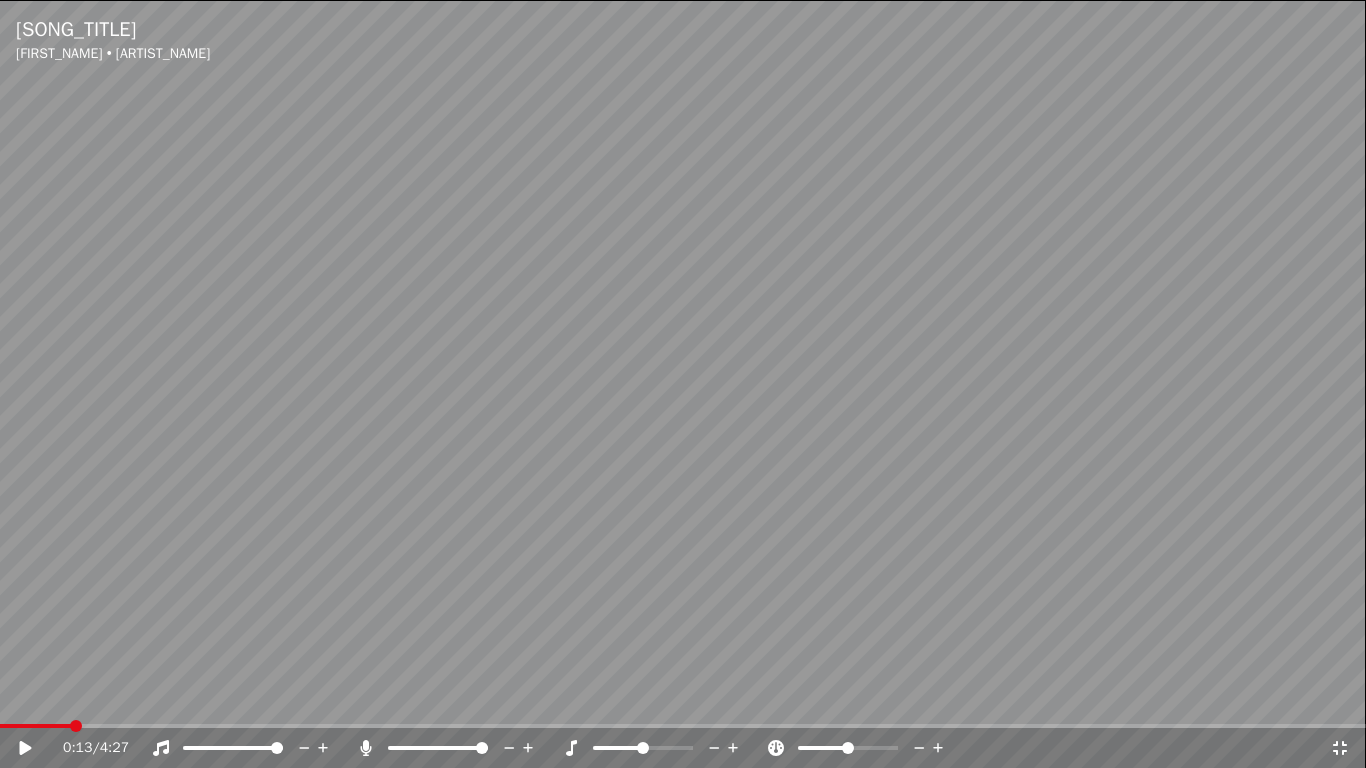 click at bounding box center (482, 748) 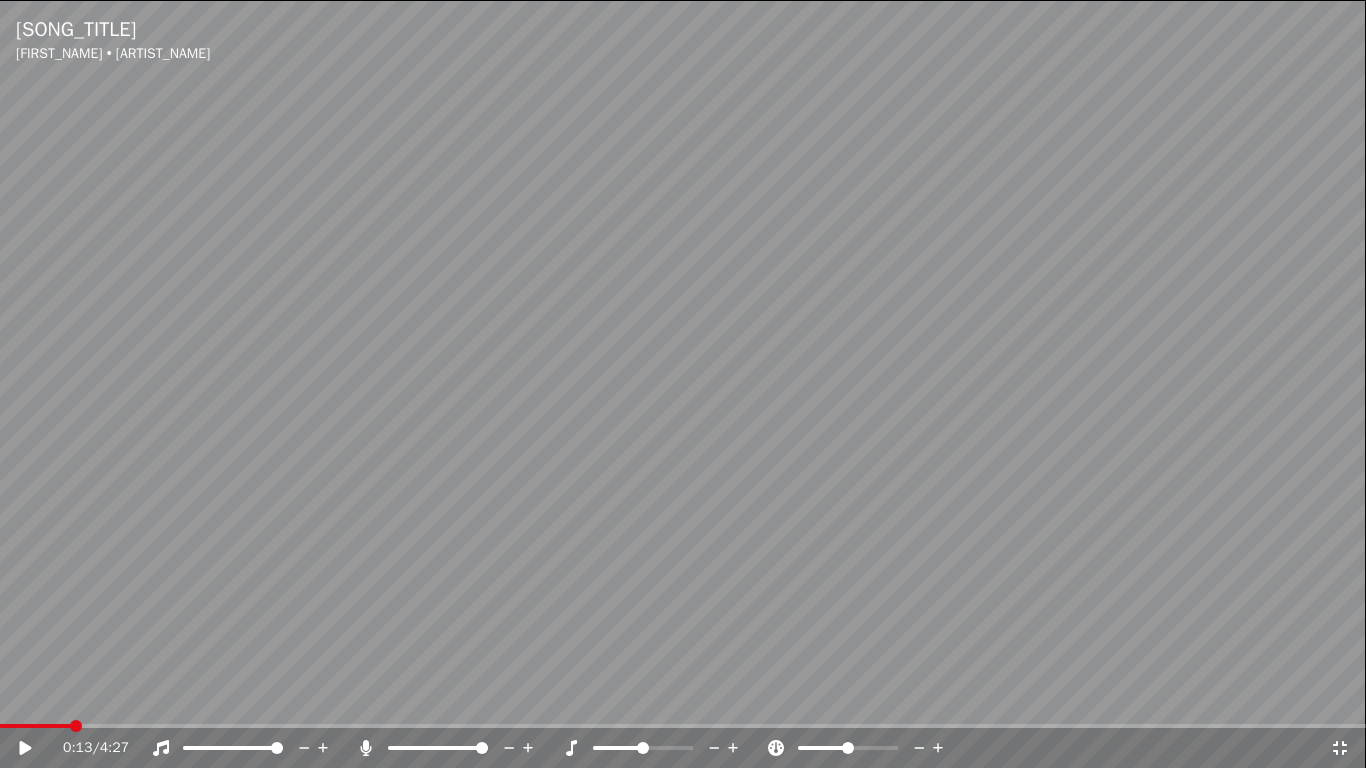 click 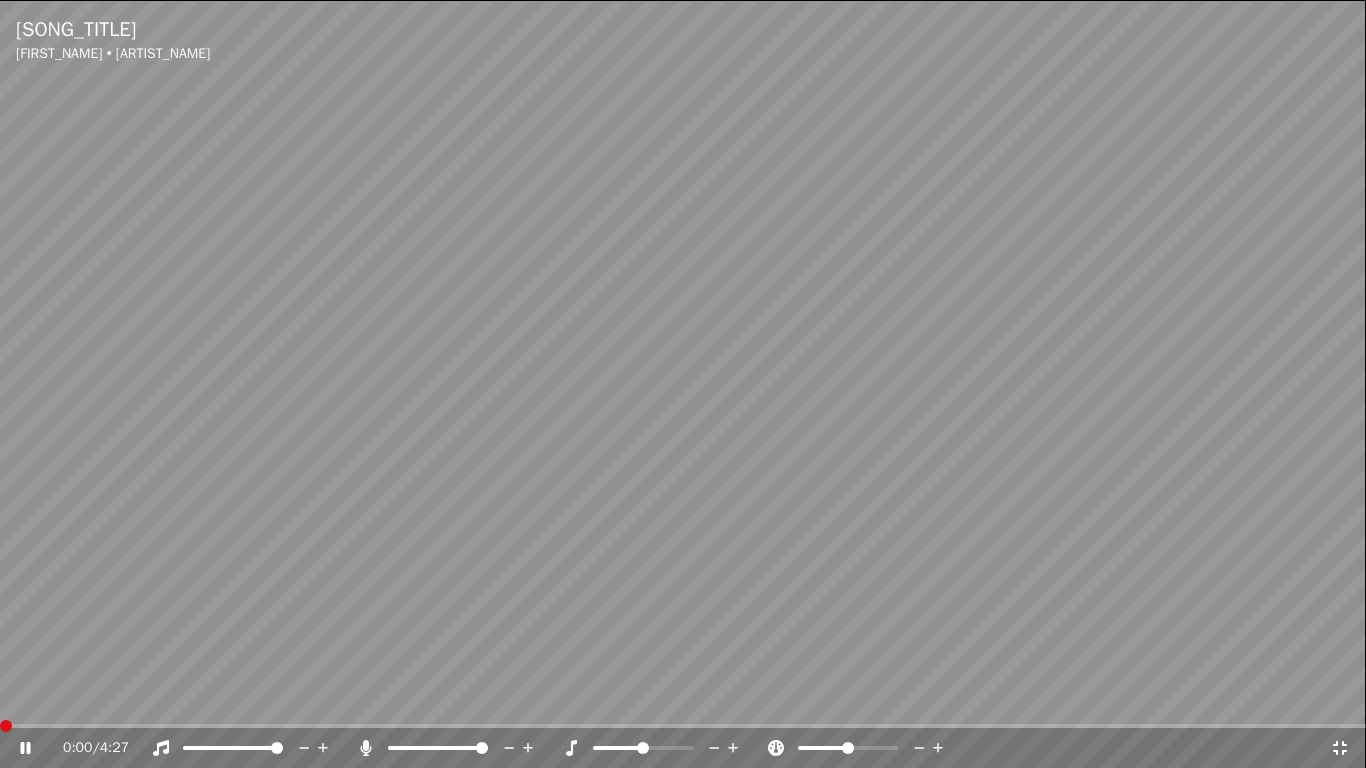 click at bounding box center [6, 726] 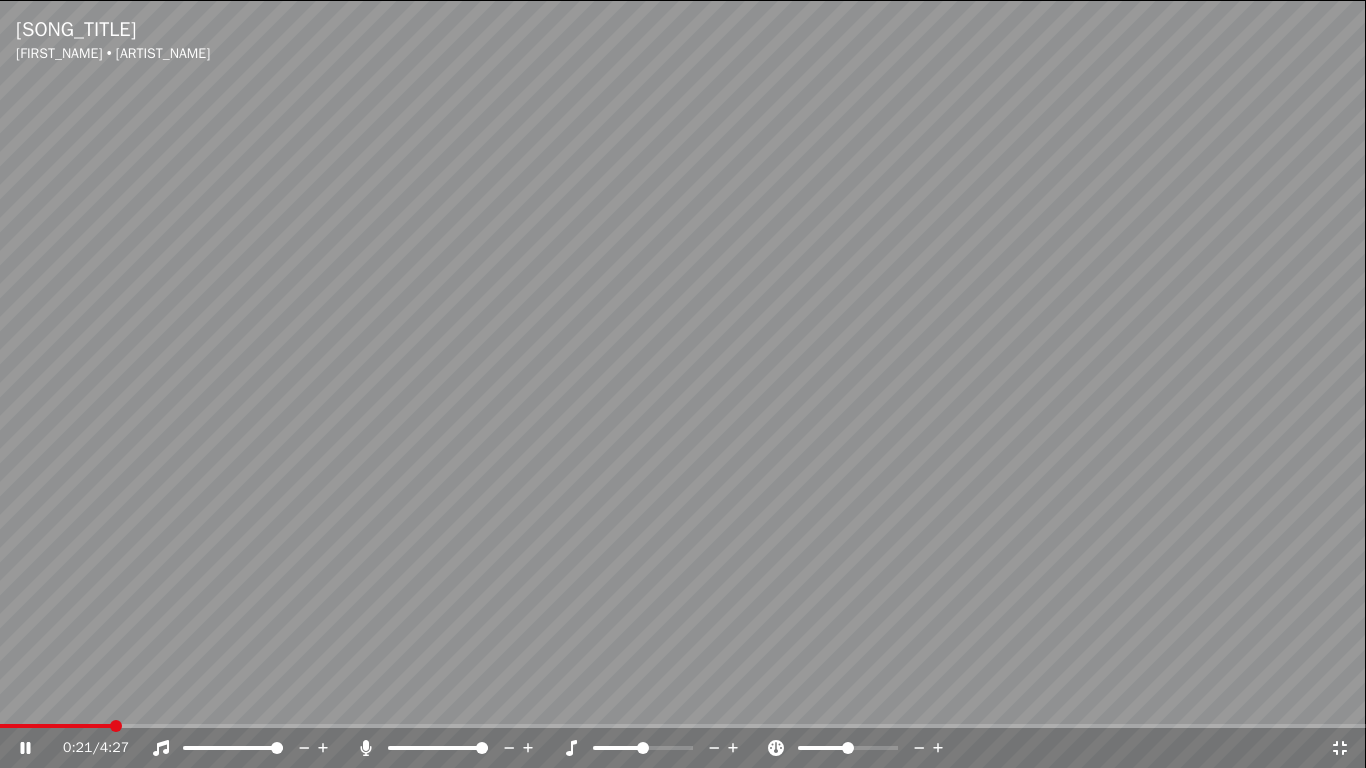 click 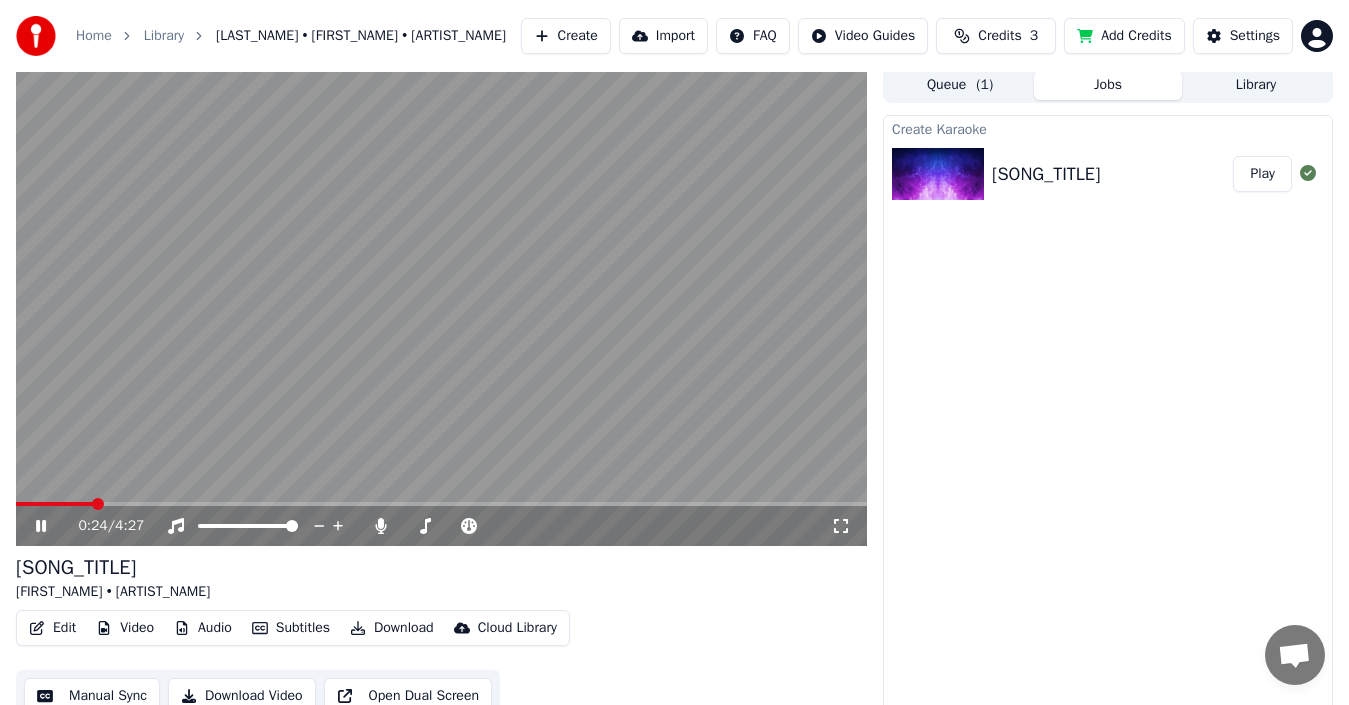 click on "Import" at bounding box center (663, 36) 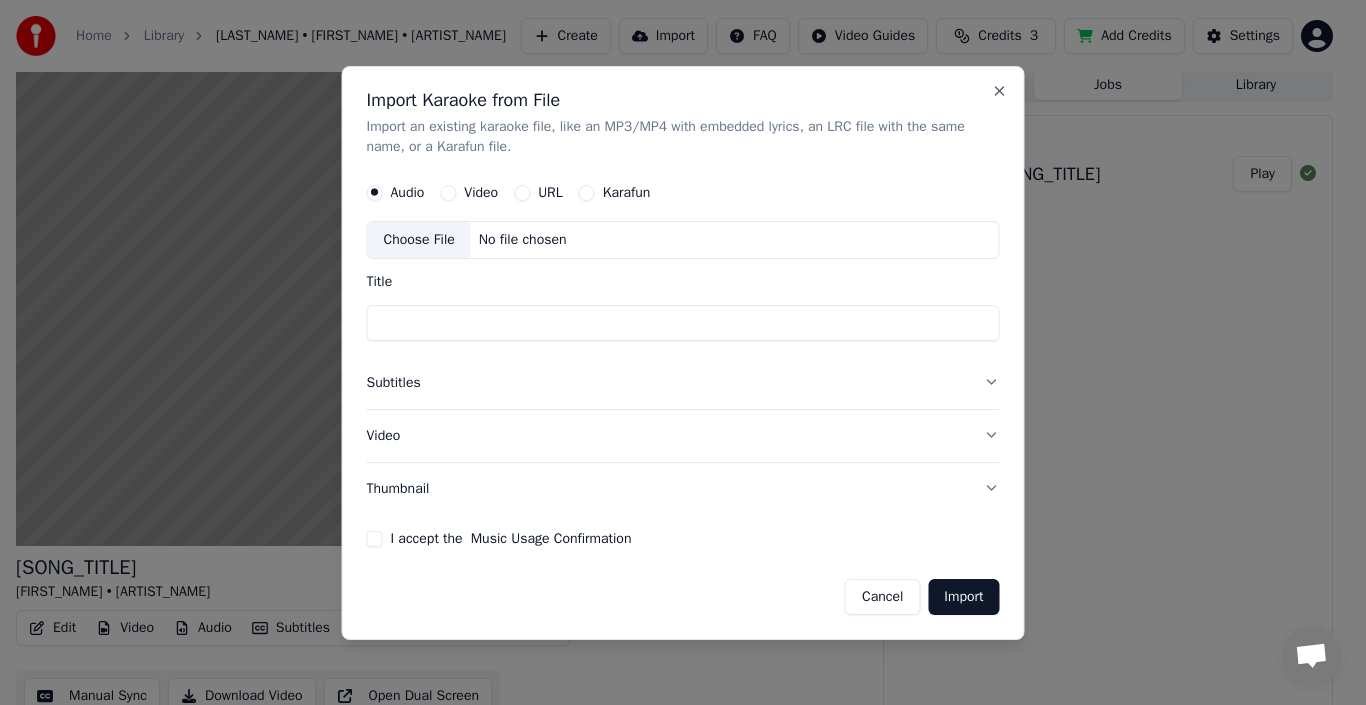 click on "Karafun" at bounding box center [587, 193] 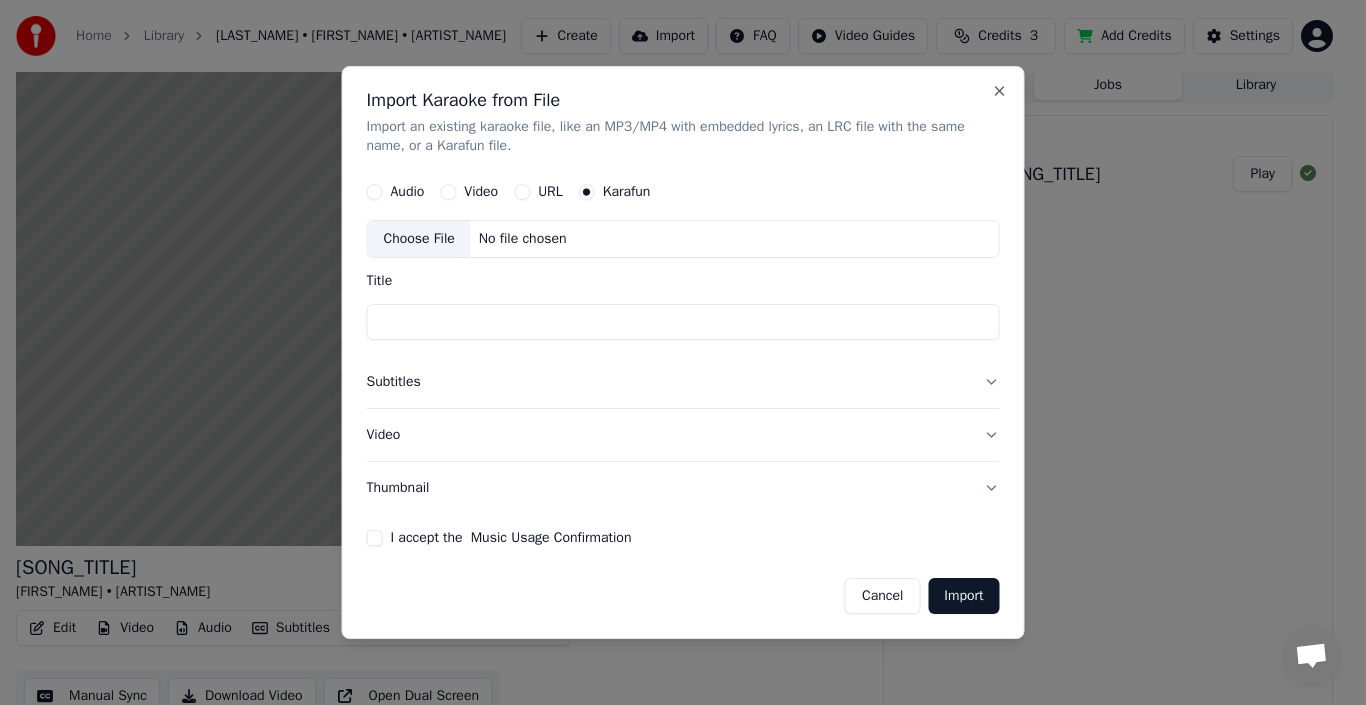 click on "Choose File" at bounding box center [419, 240] 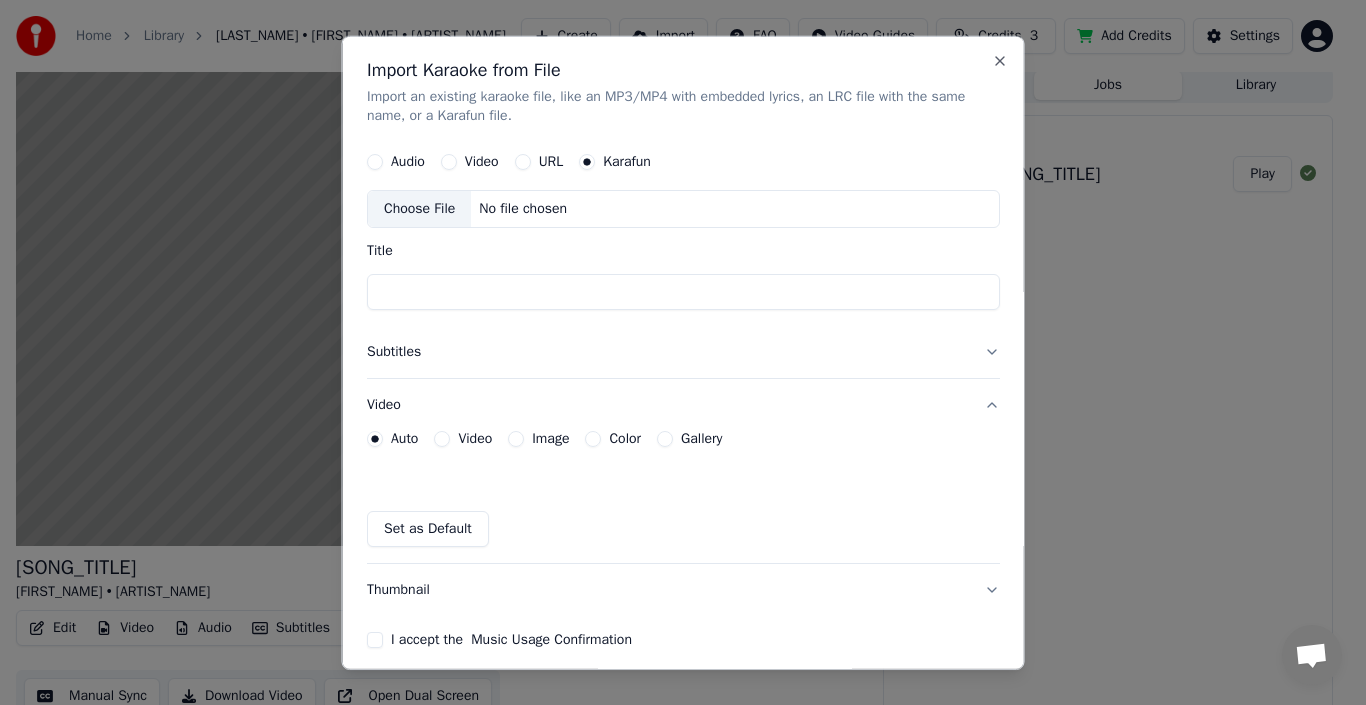 click on "Choose File" at bounding box center (419, 209) 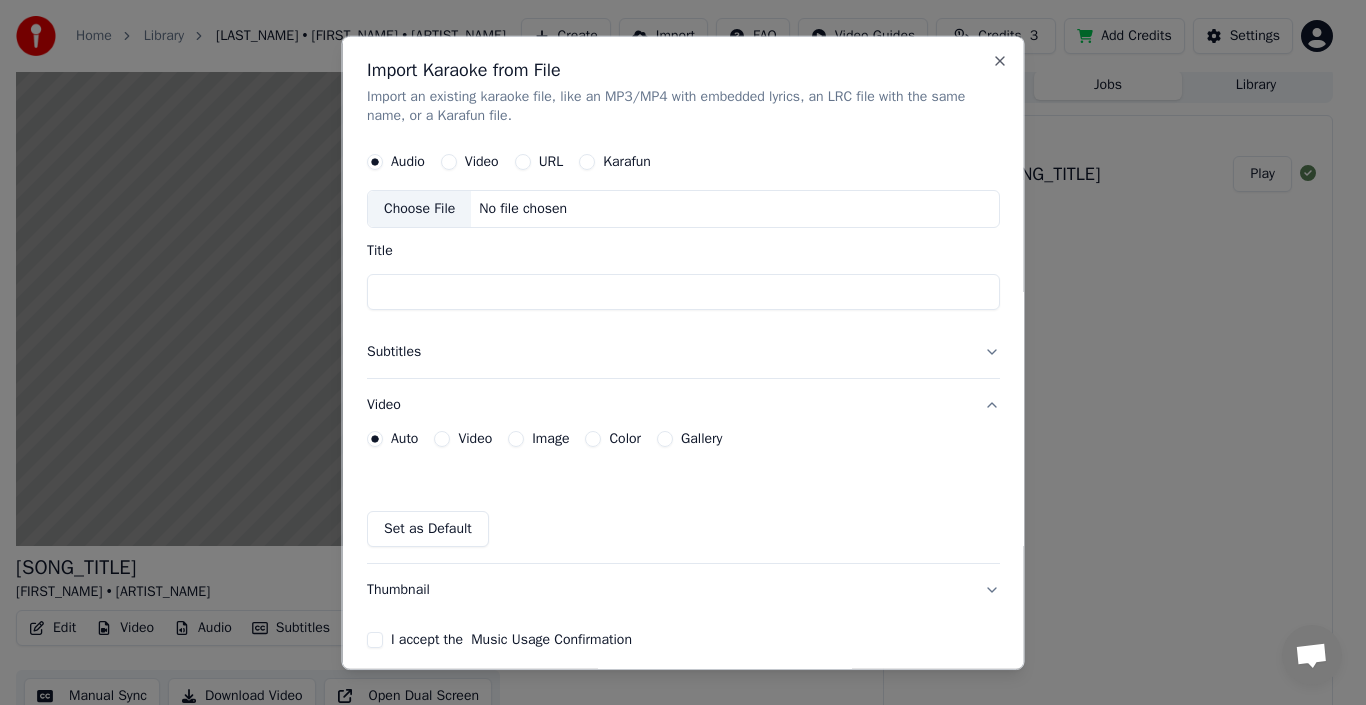 click on "Choose File" at bounding box center [419, 209] 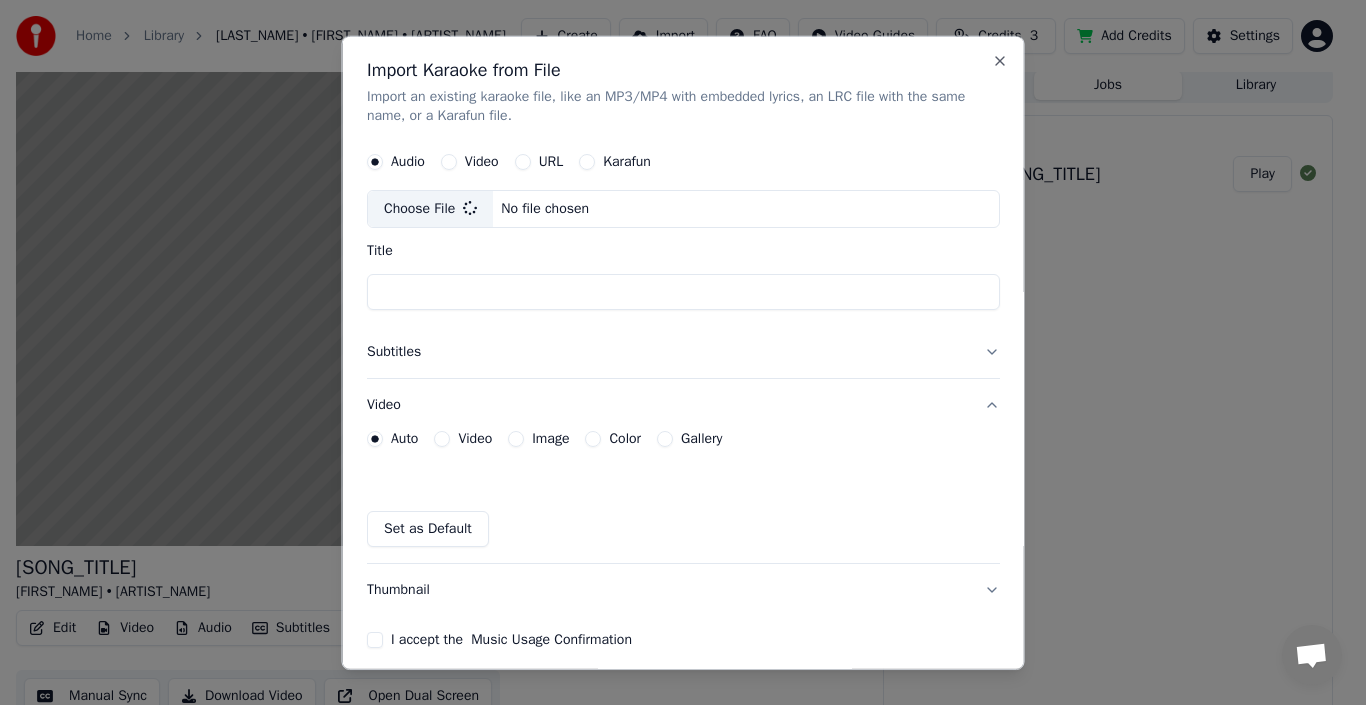 type on "**********" 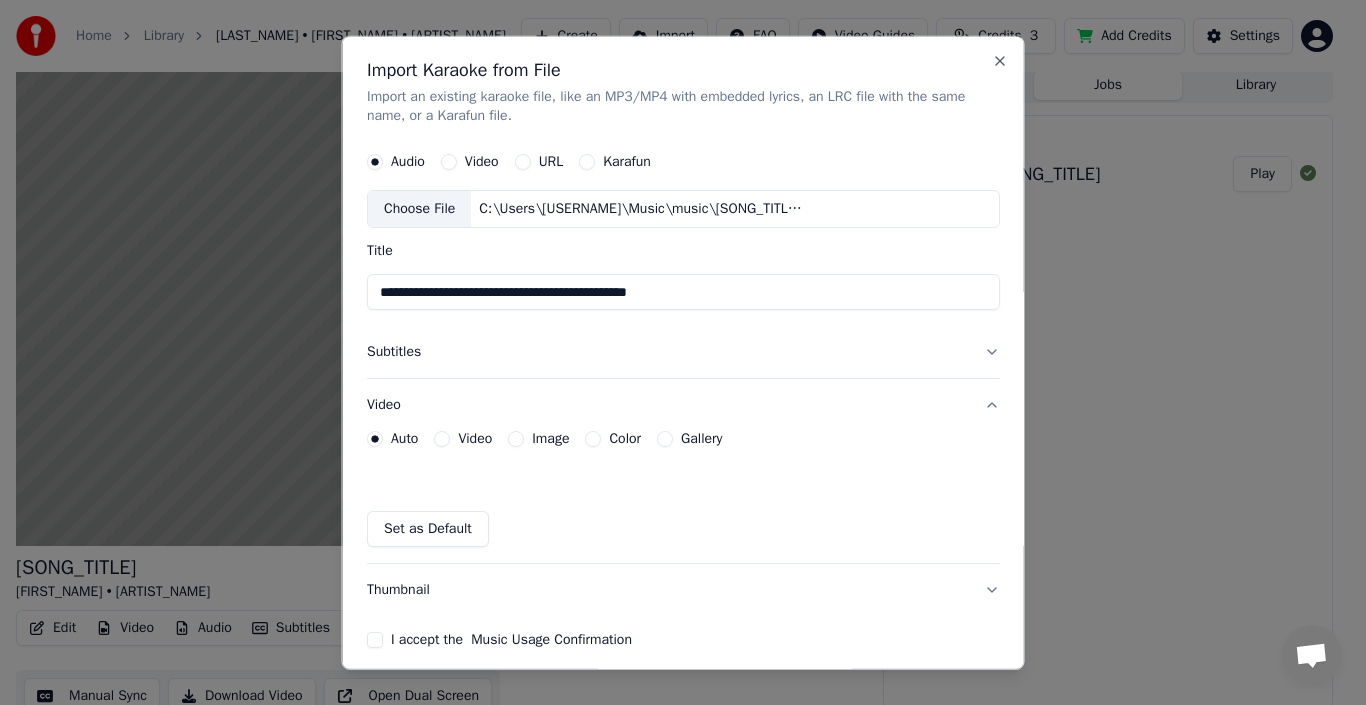 click on "Gallery" at bounding box center [665, 439] 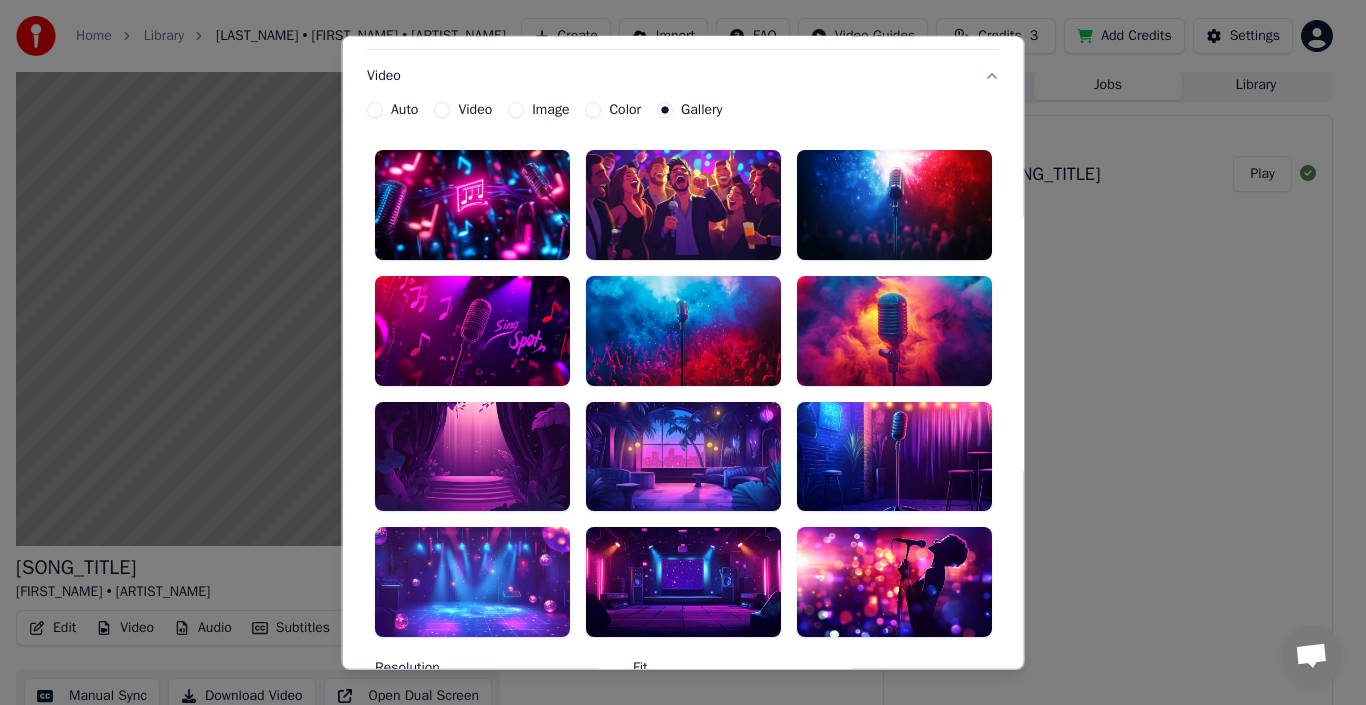 scroll, scrollTop: 327, scrollLeft: 0, axis: vertical 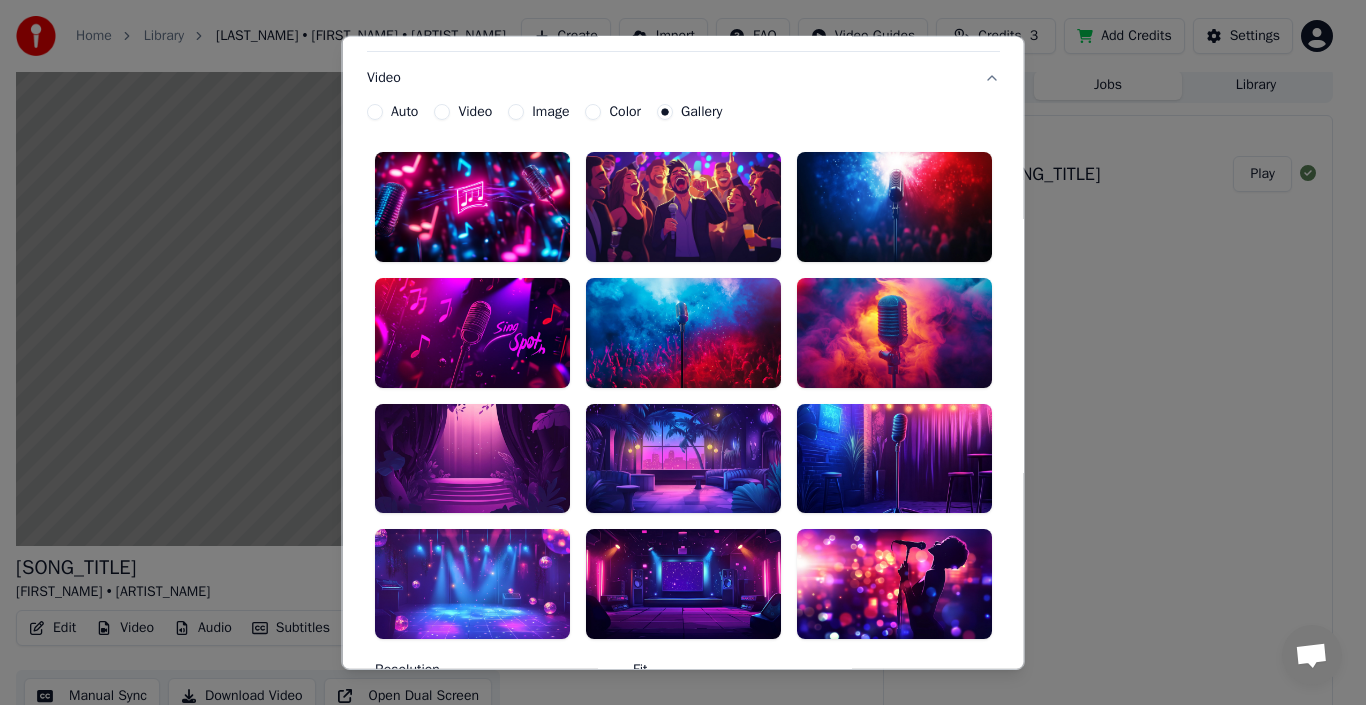 click at bounding box center [683, 459] 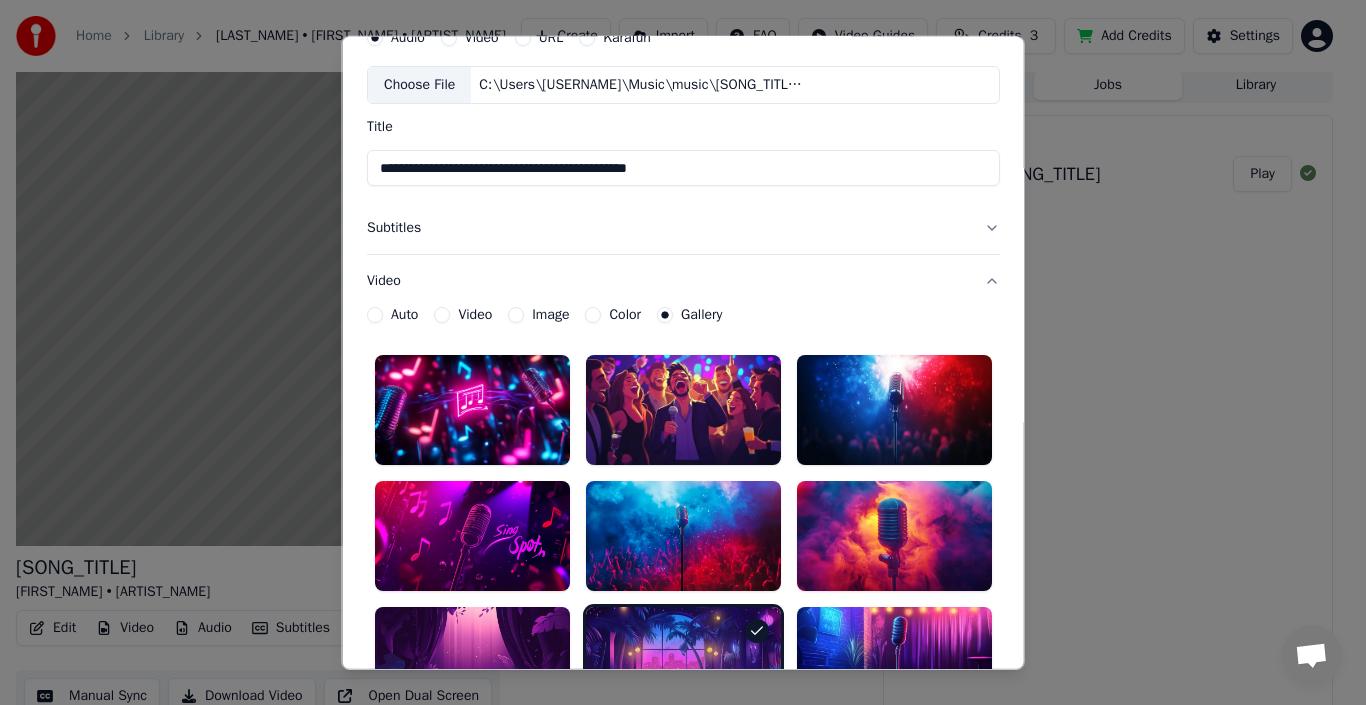 scroll, scrollTop: 643, scrollLeft: 0, axis: vertical 